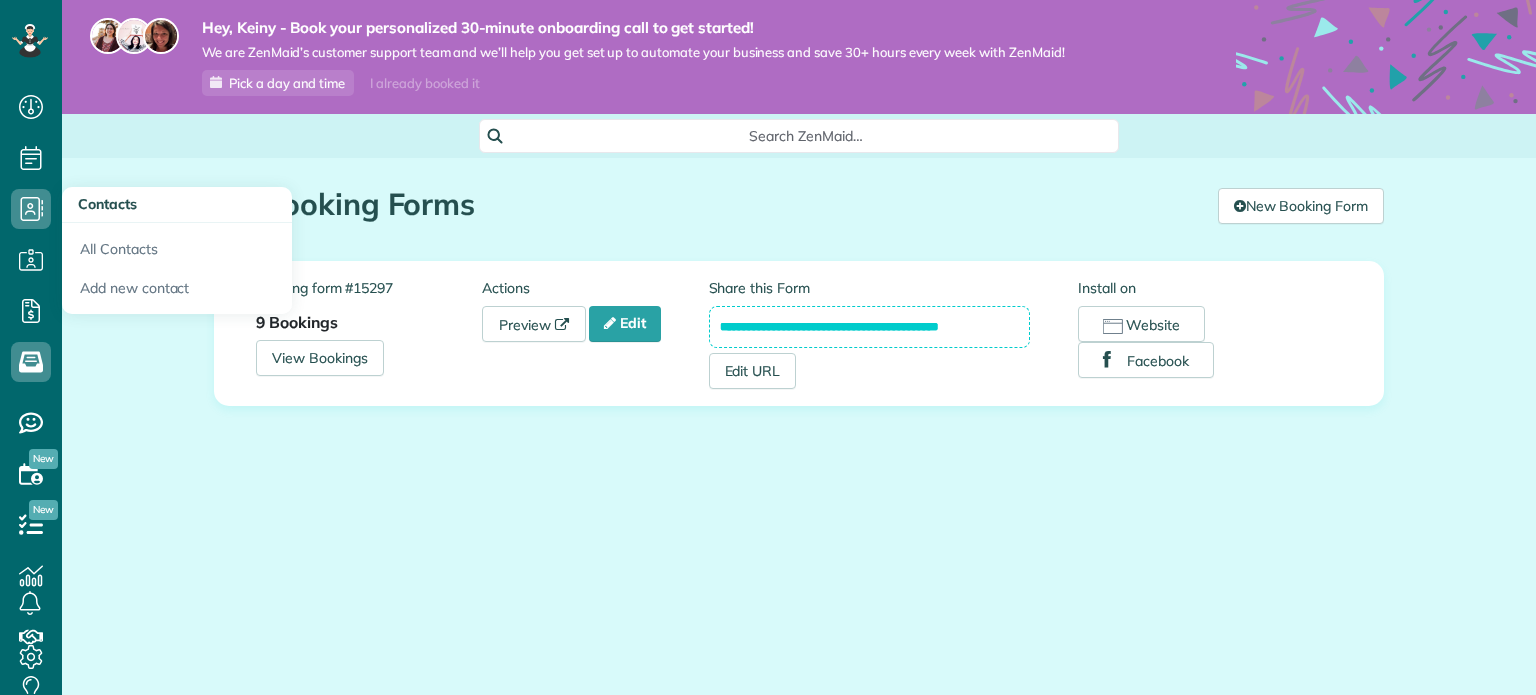click on "All Contacts" at bounding box center [177, 246] 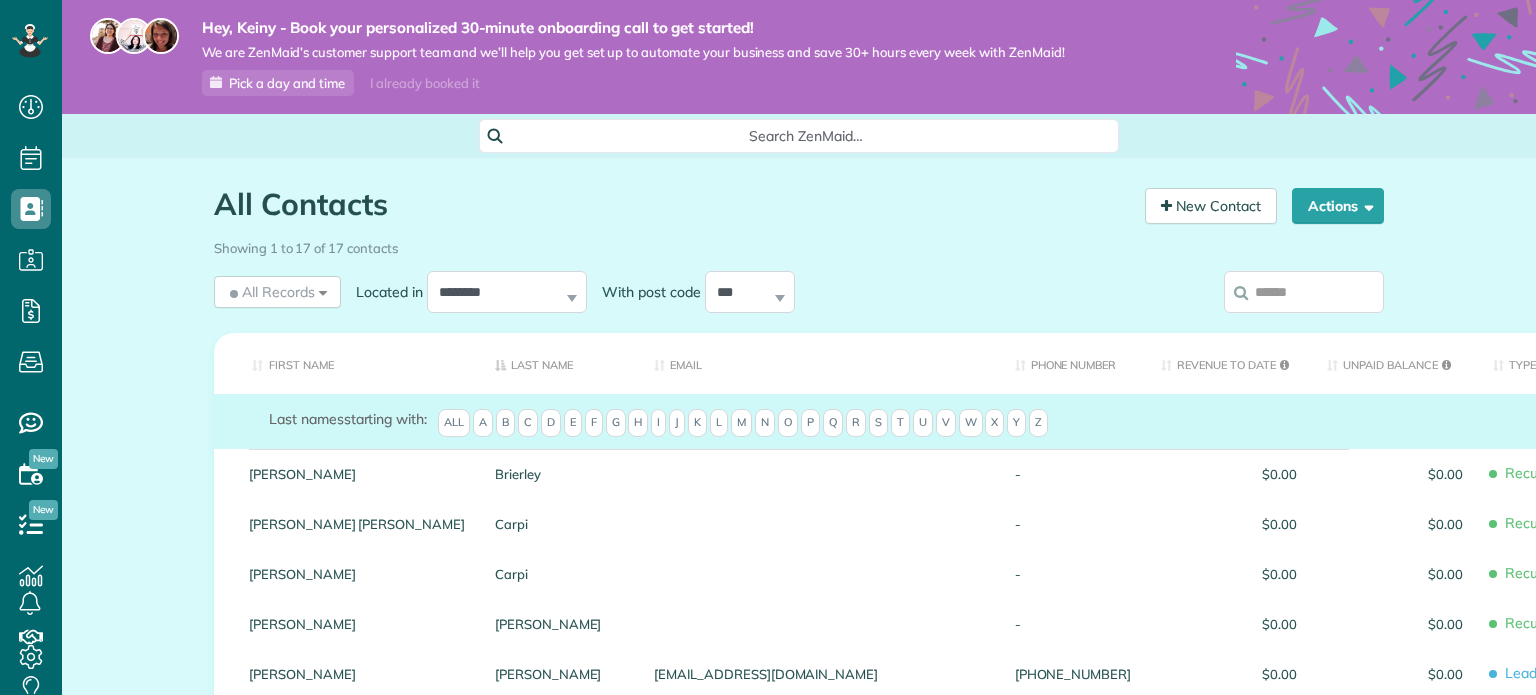 scroll, scrollTop: 0, scrollLeft: 0, axis: both 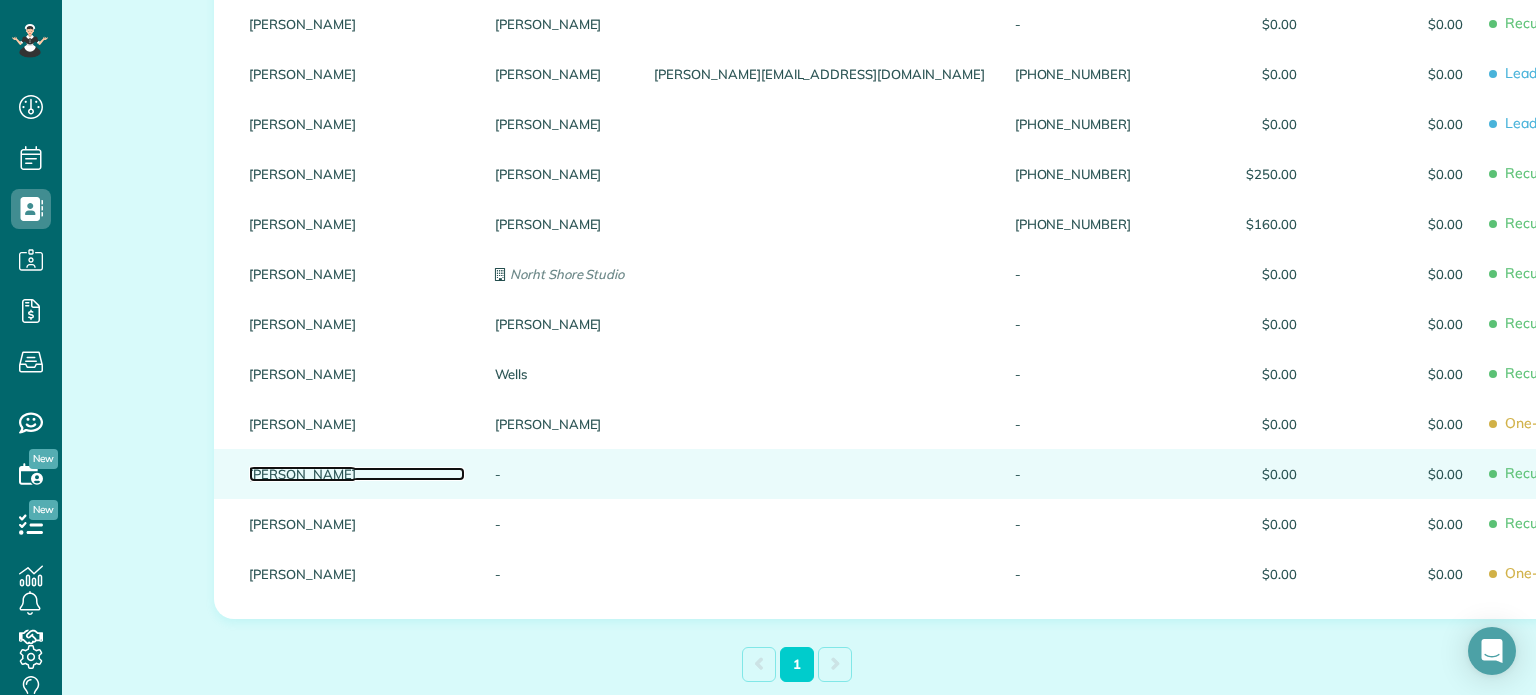 click on "[PERSON_NAME]" at bounding box center (357, 474) 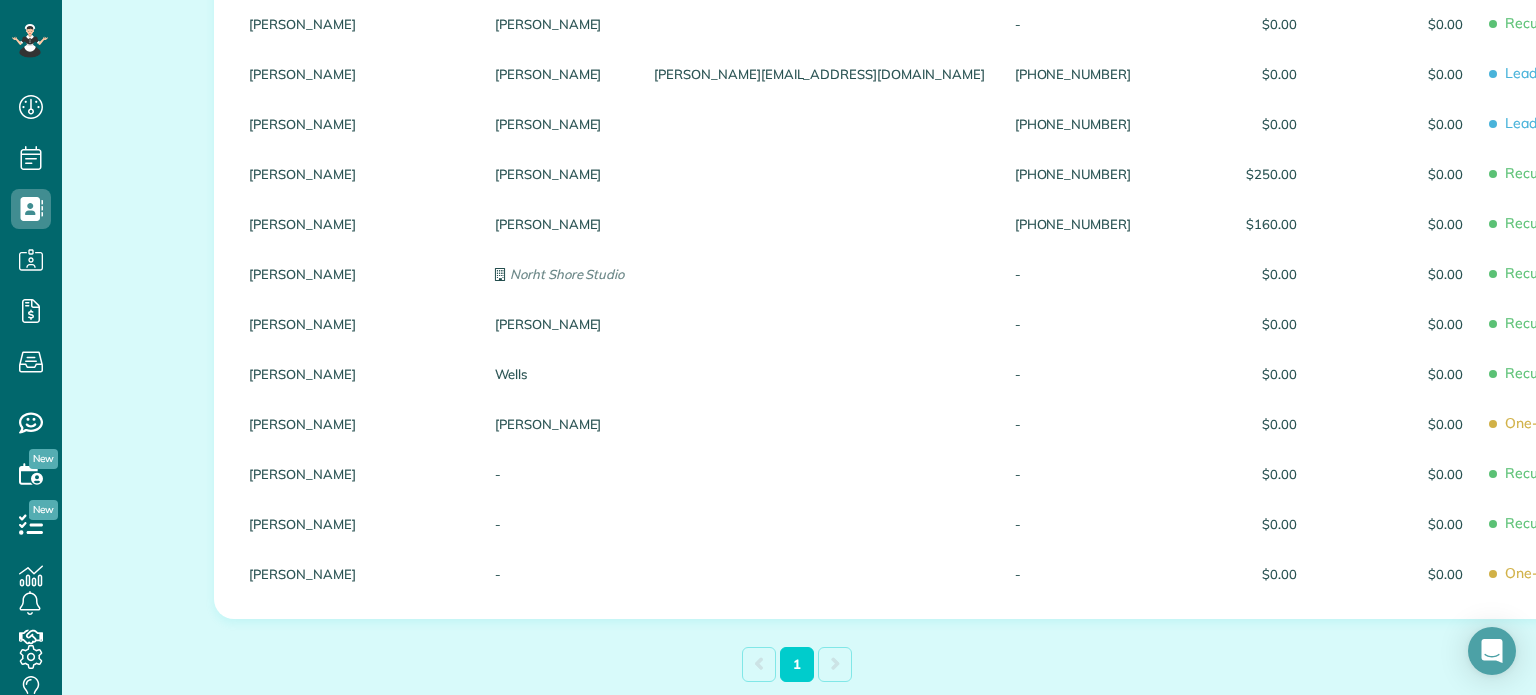 scroll, scrollTop: 0, scrollLeft: 0, axis: both 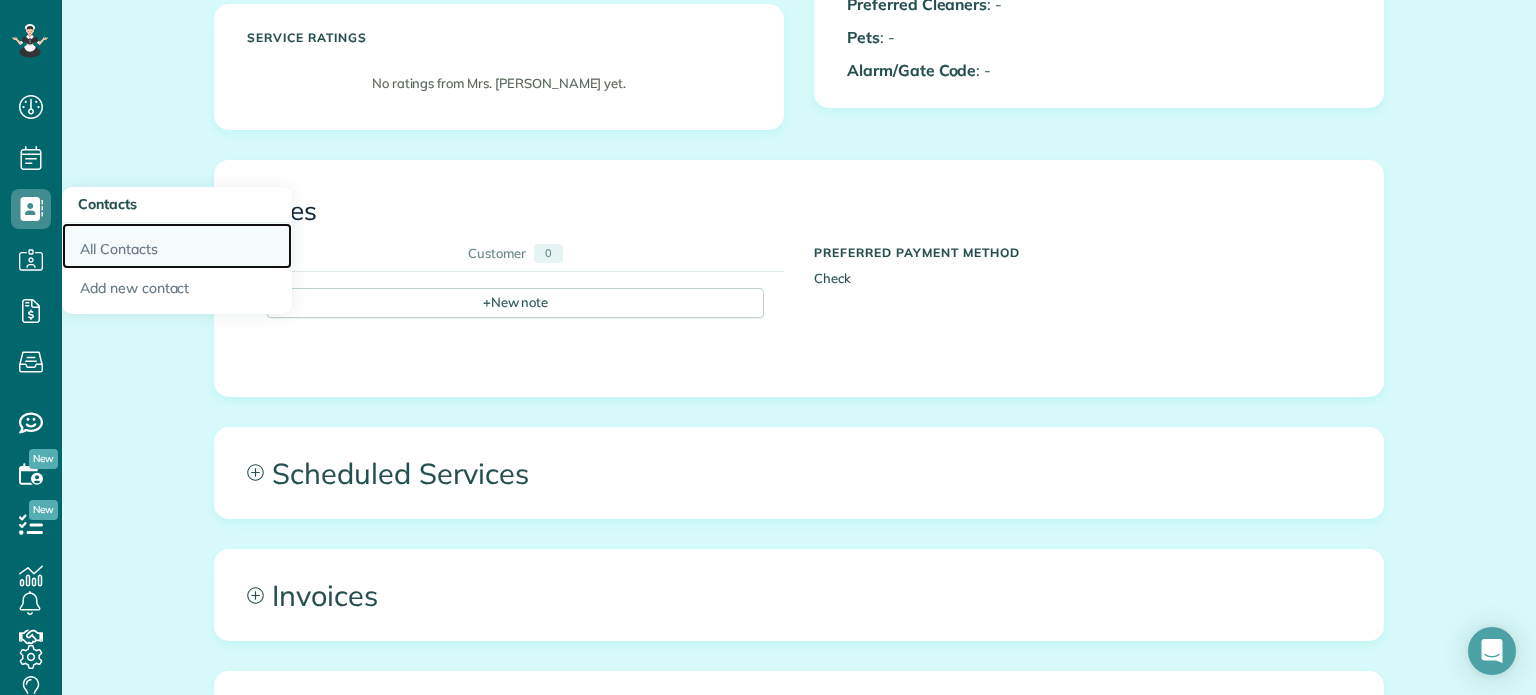 click on "All Contacts" at bounding box center (177, 246) 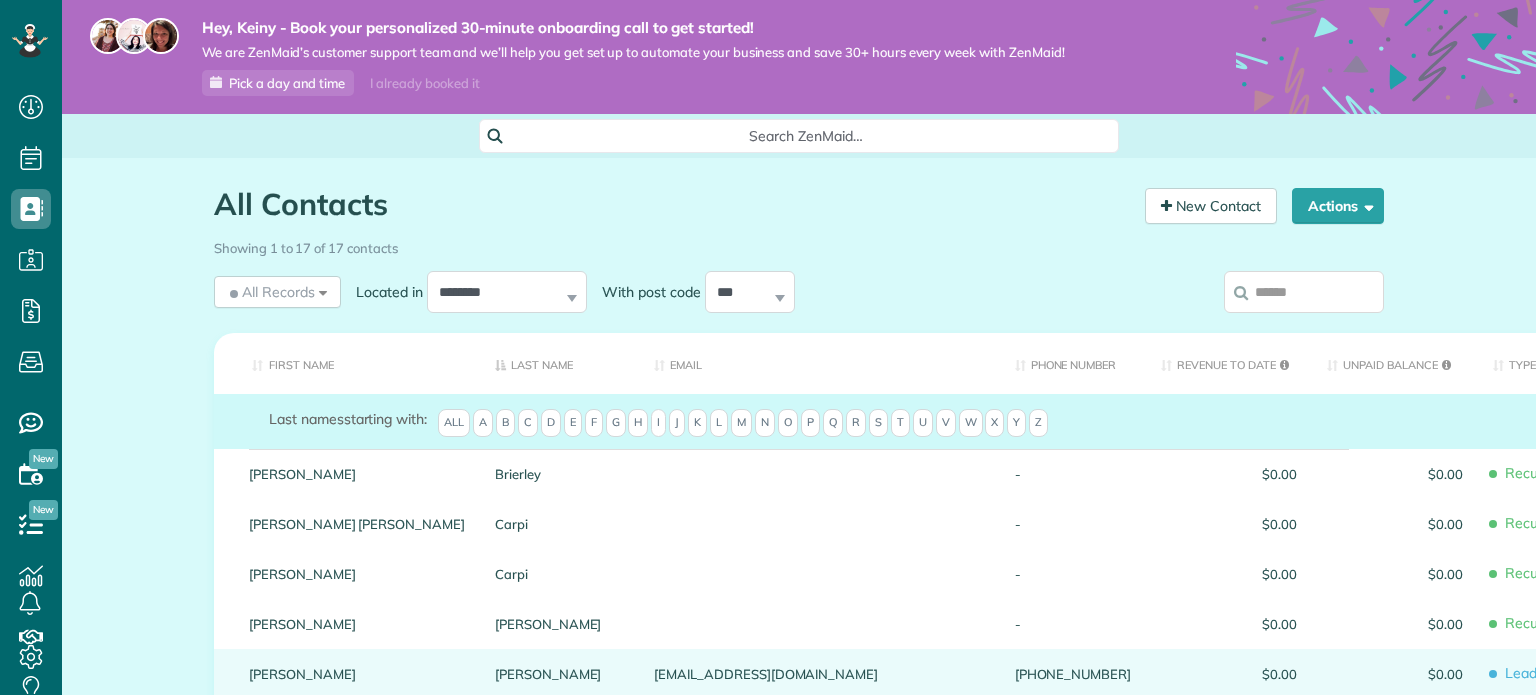 scroll, scrollTop: 0, scrollLeft: 0, axis: both 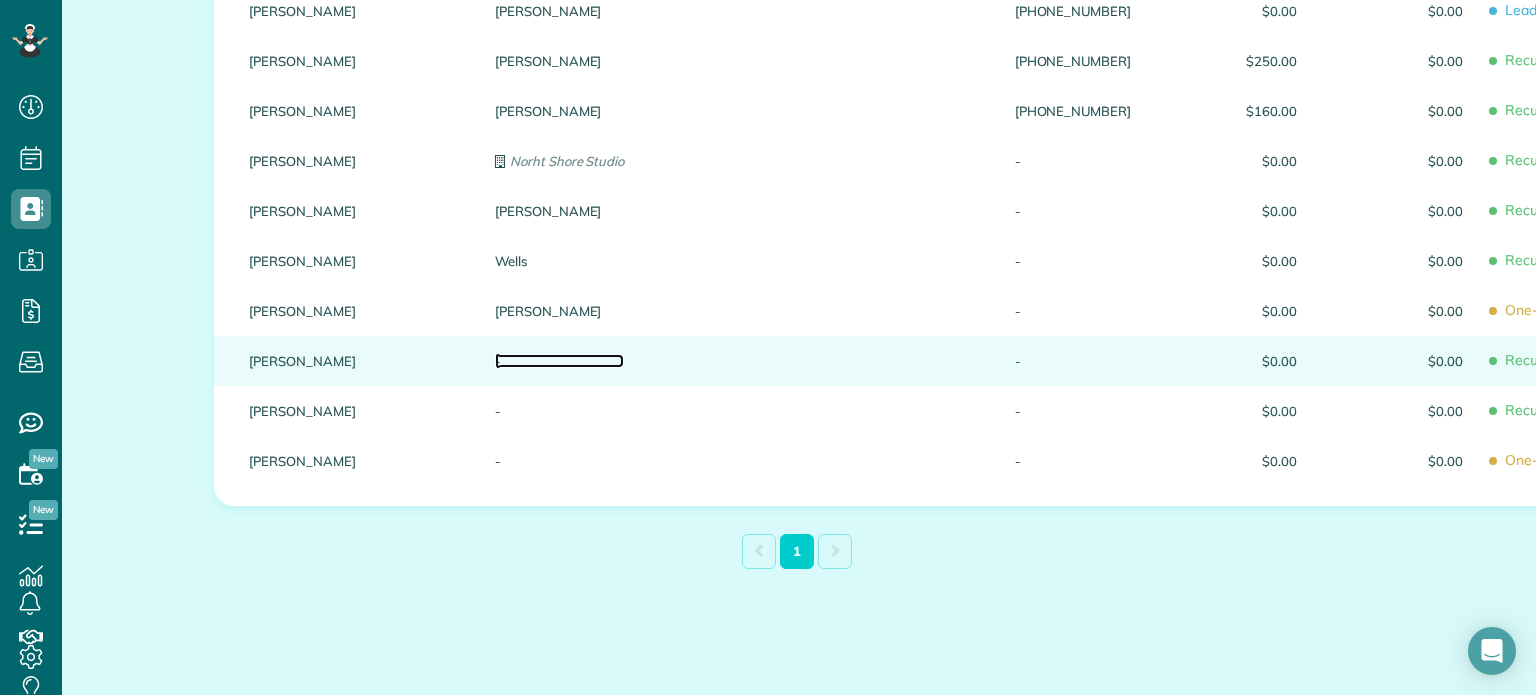 click on "-" at bounding box center (559, 361) 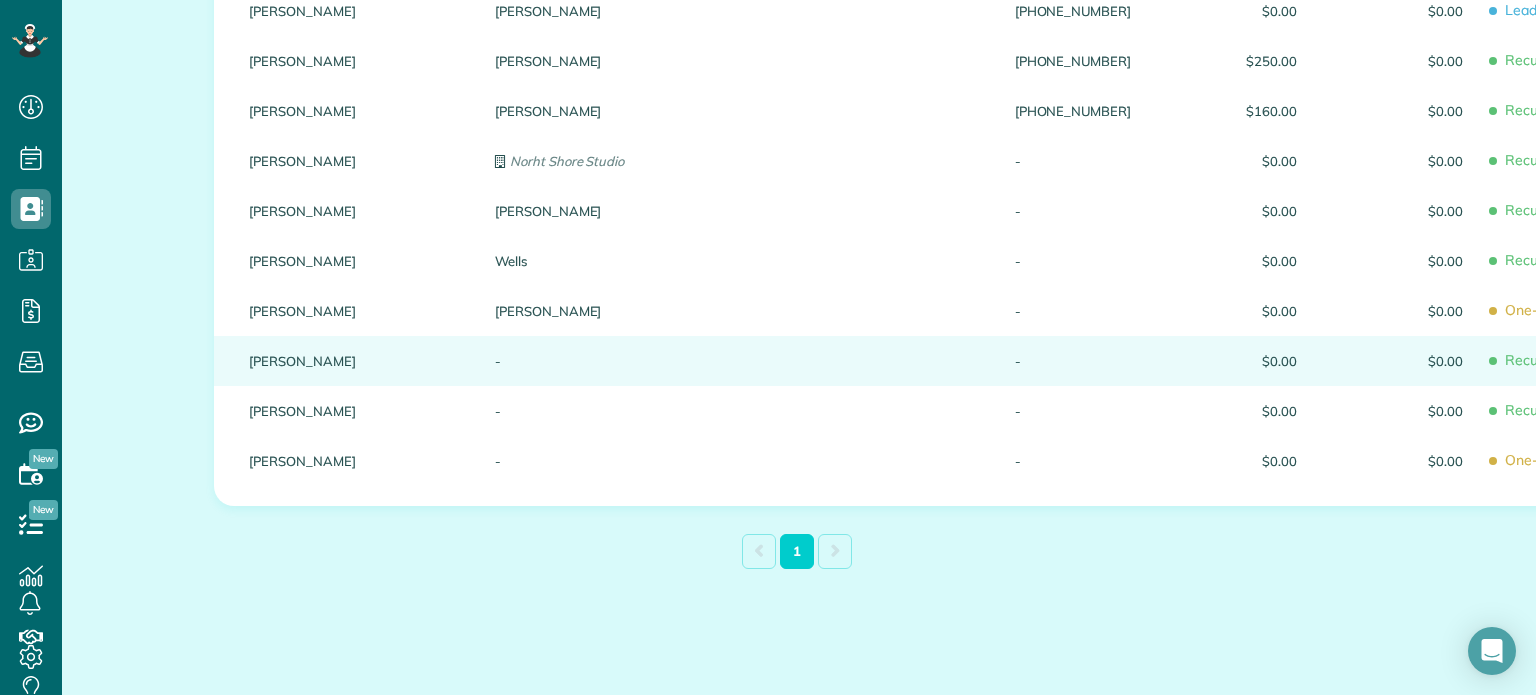 click on "Brierley" at bounding box center (559, -339) 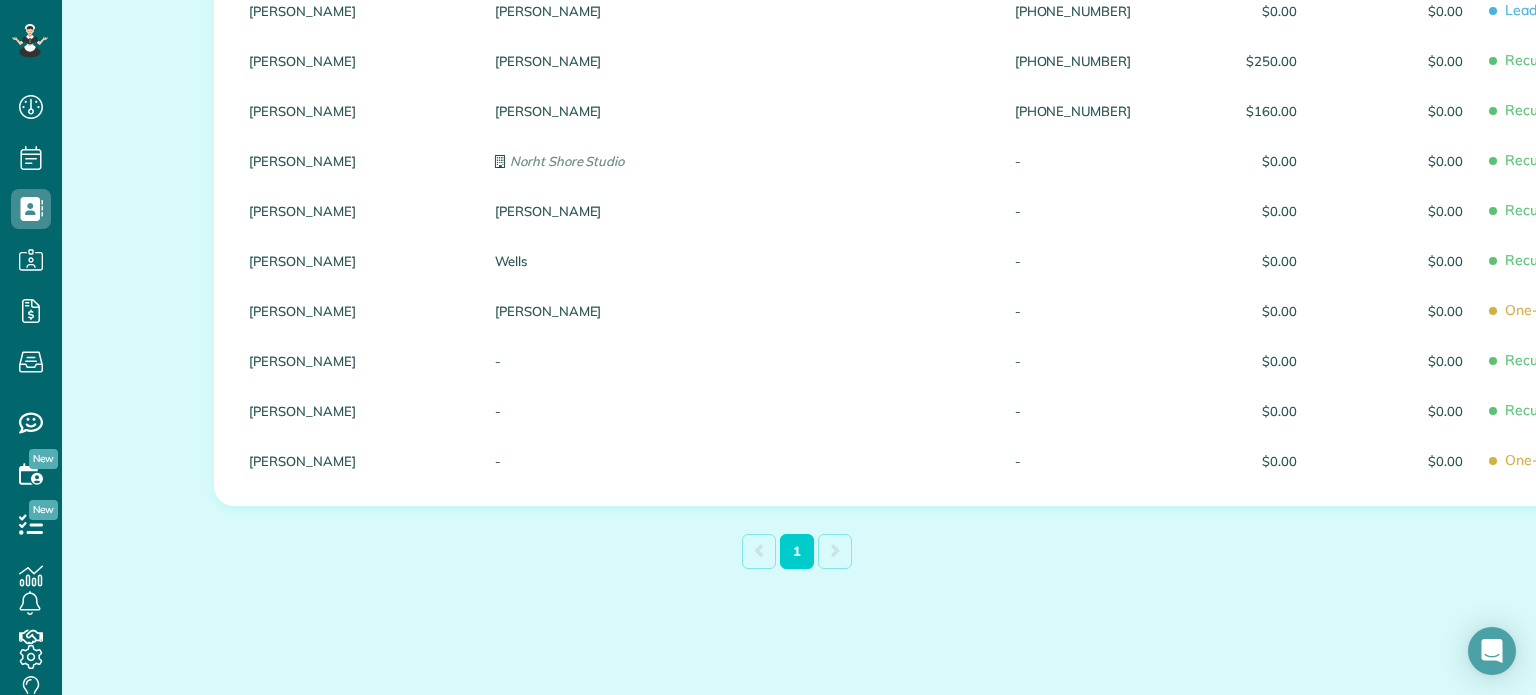 scroll, scrollTop: 113, scrollLeft: 0, axis: vertical 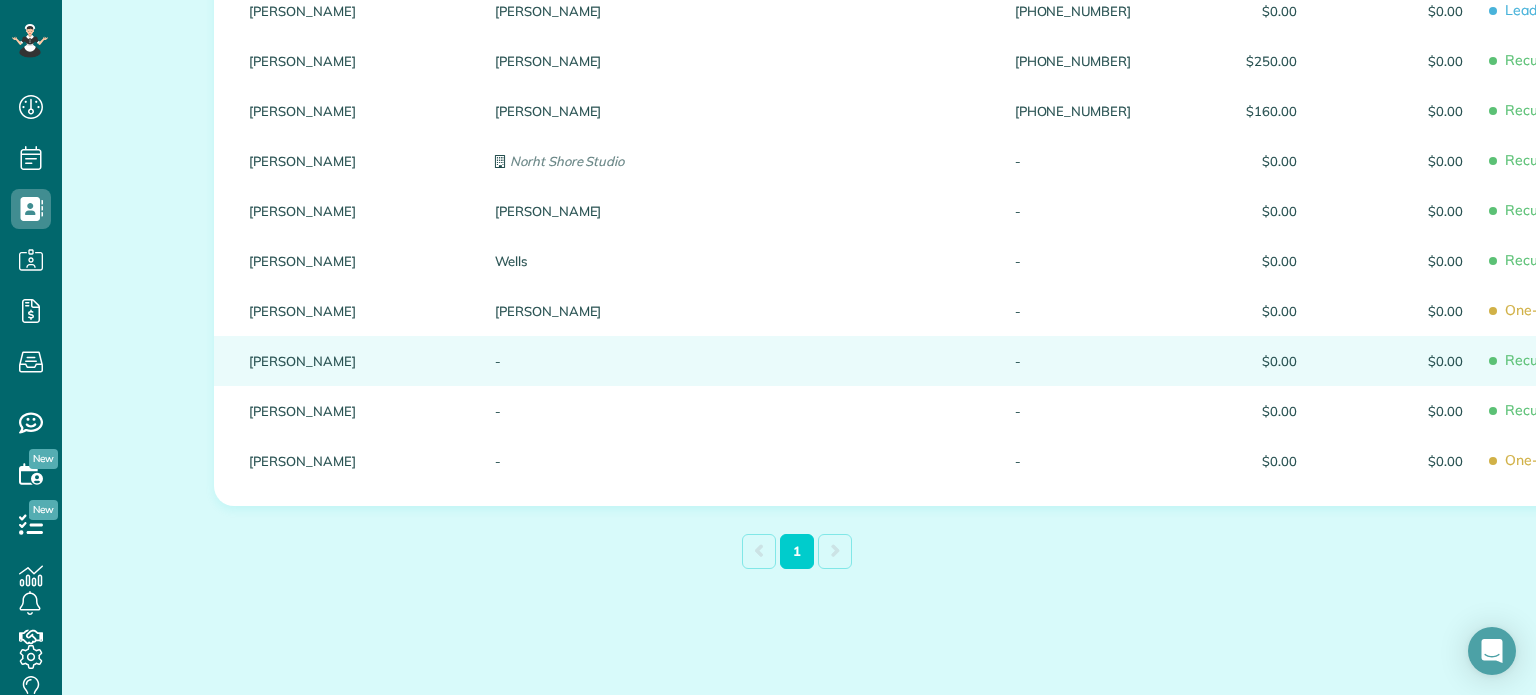 click on "-" at bounding box center [559, 361] 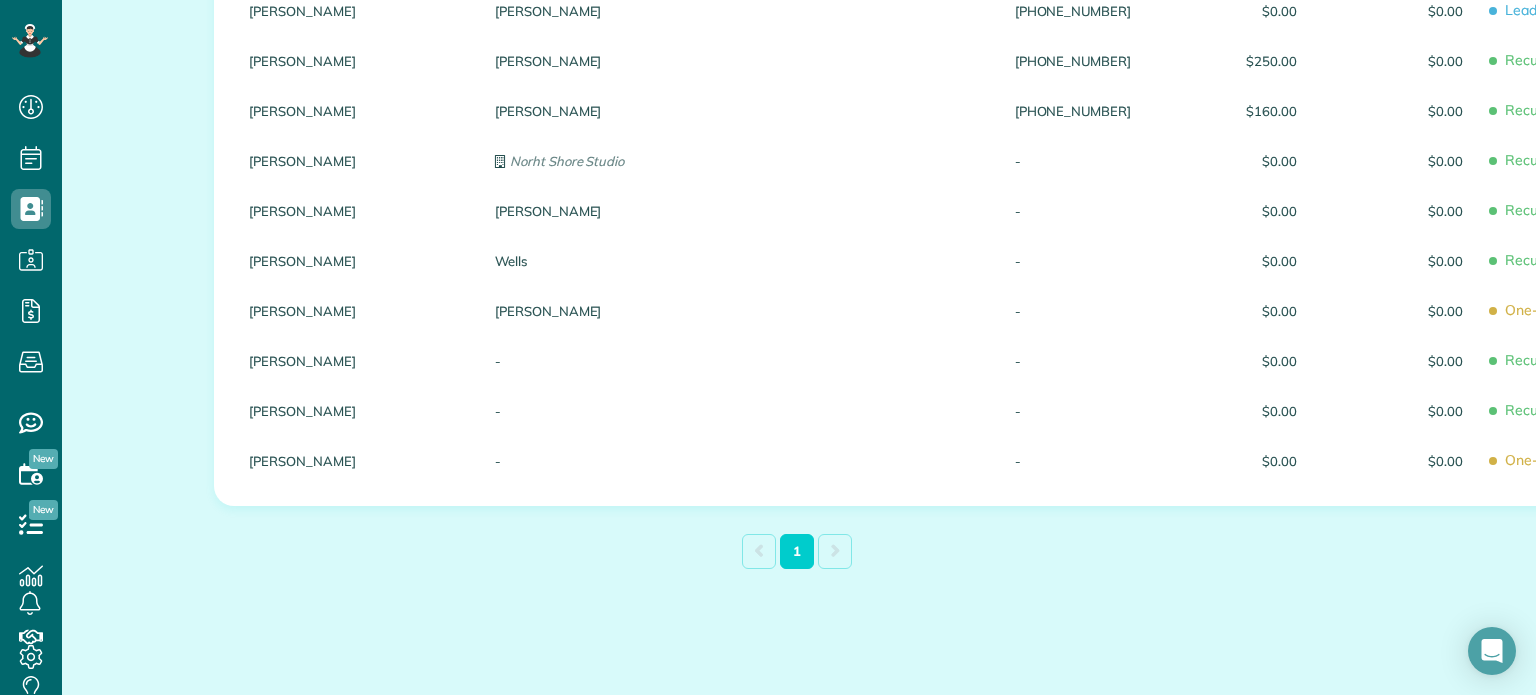 click on "-" at bounding box center (559, 361) 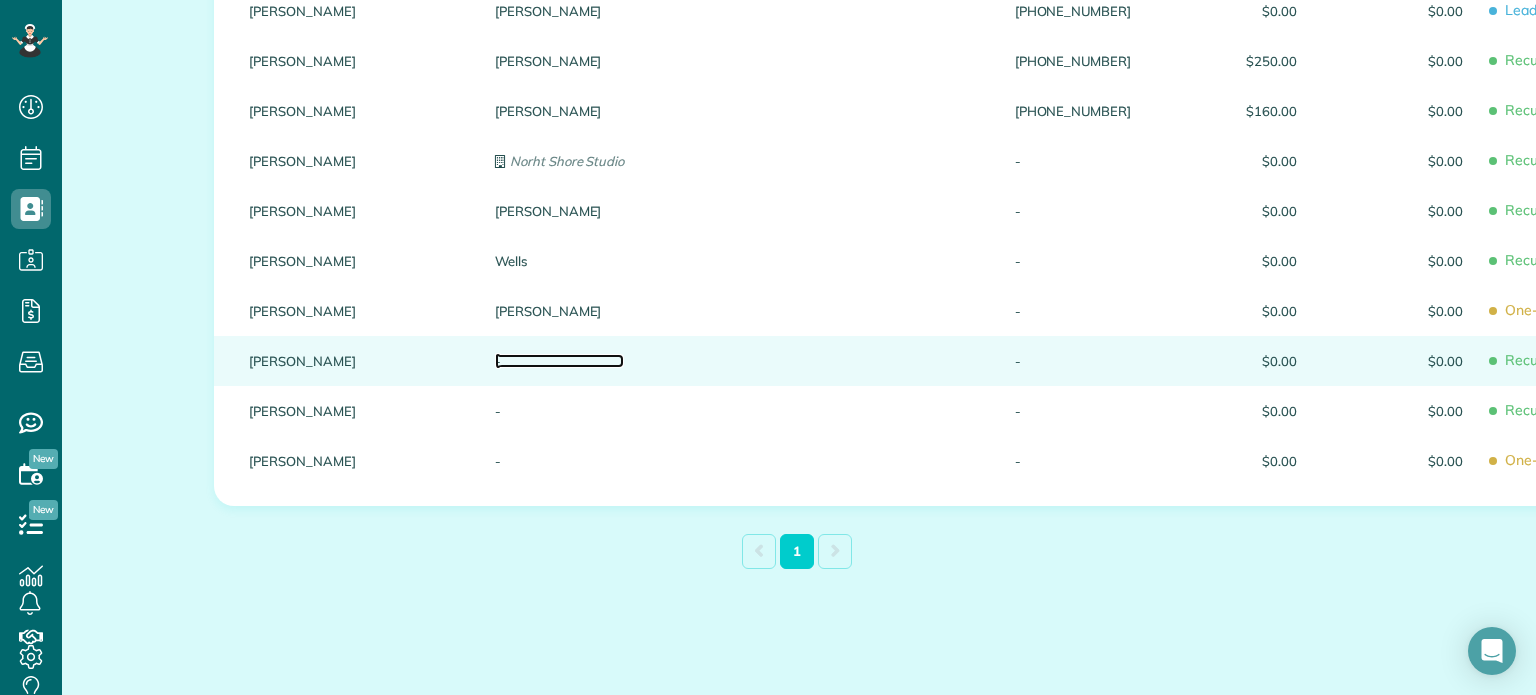 click on "-" at bounding box center (559, 361) 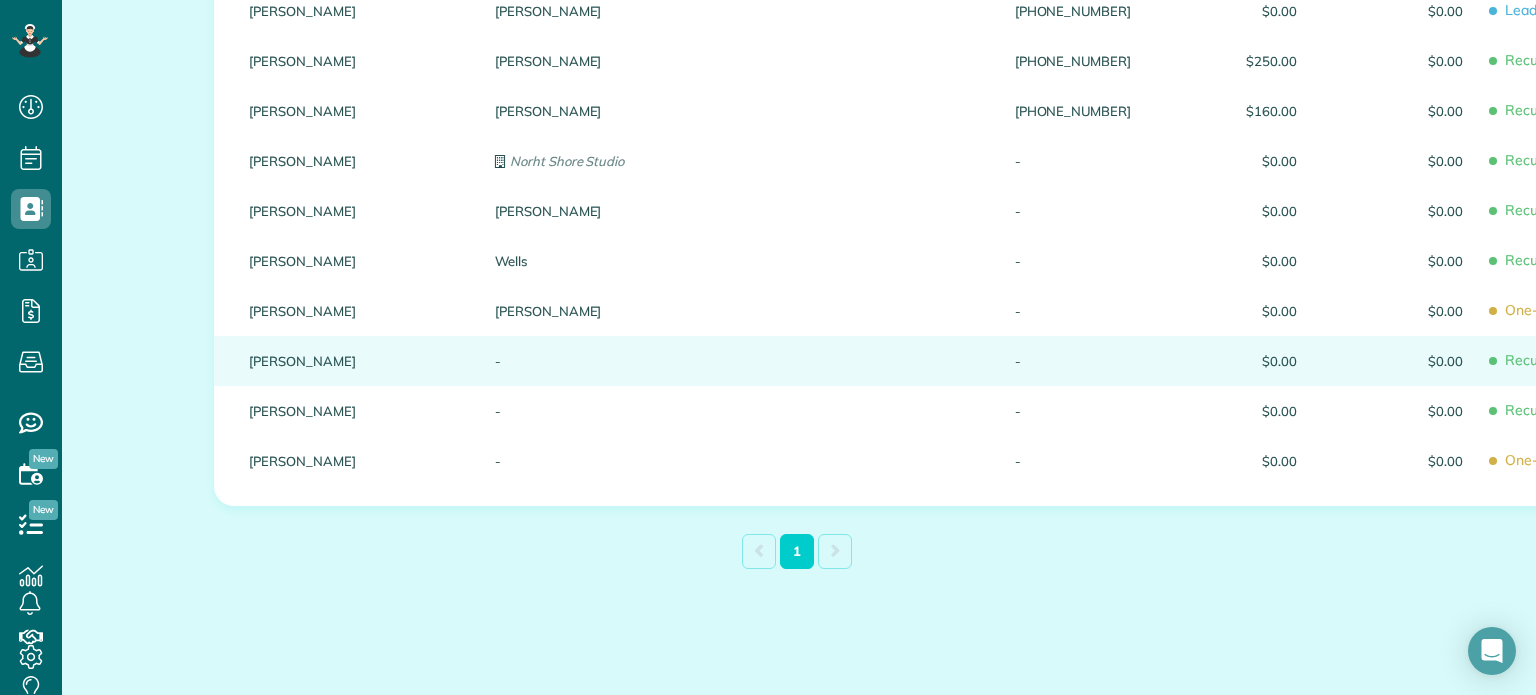 scroll, scrollTop: 113, scrollLeft: 0, axis: vertical 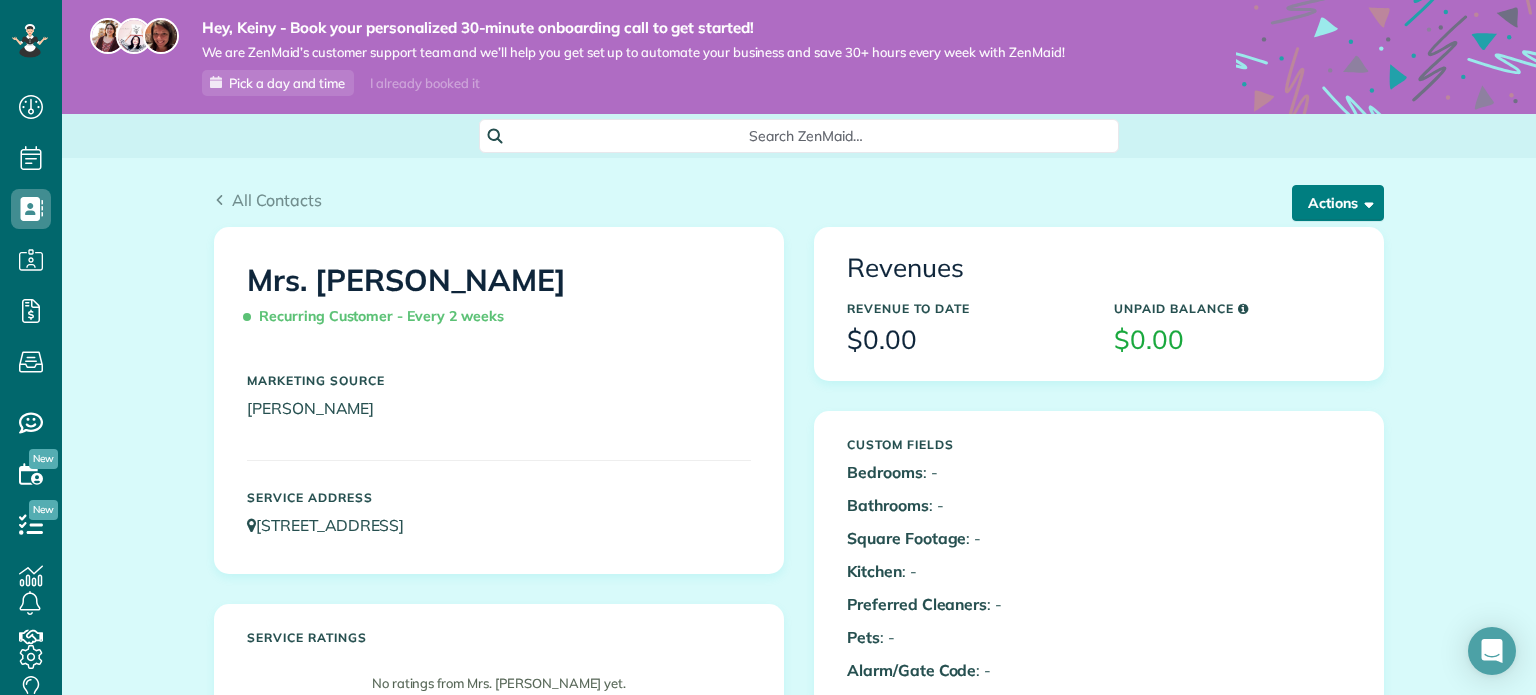 click on "Actions" at bounding box center [1338, 203] 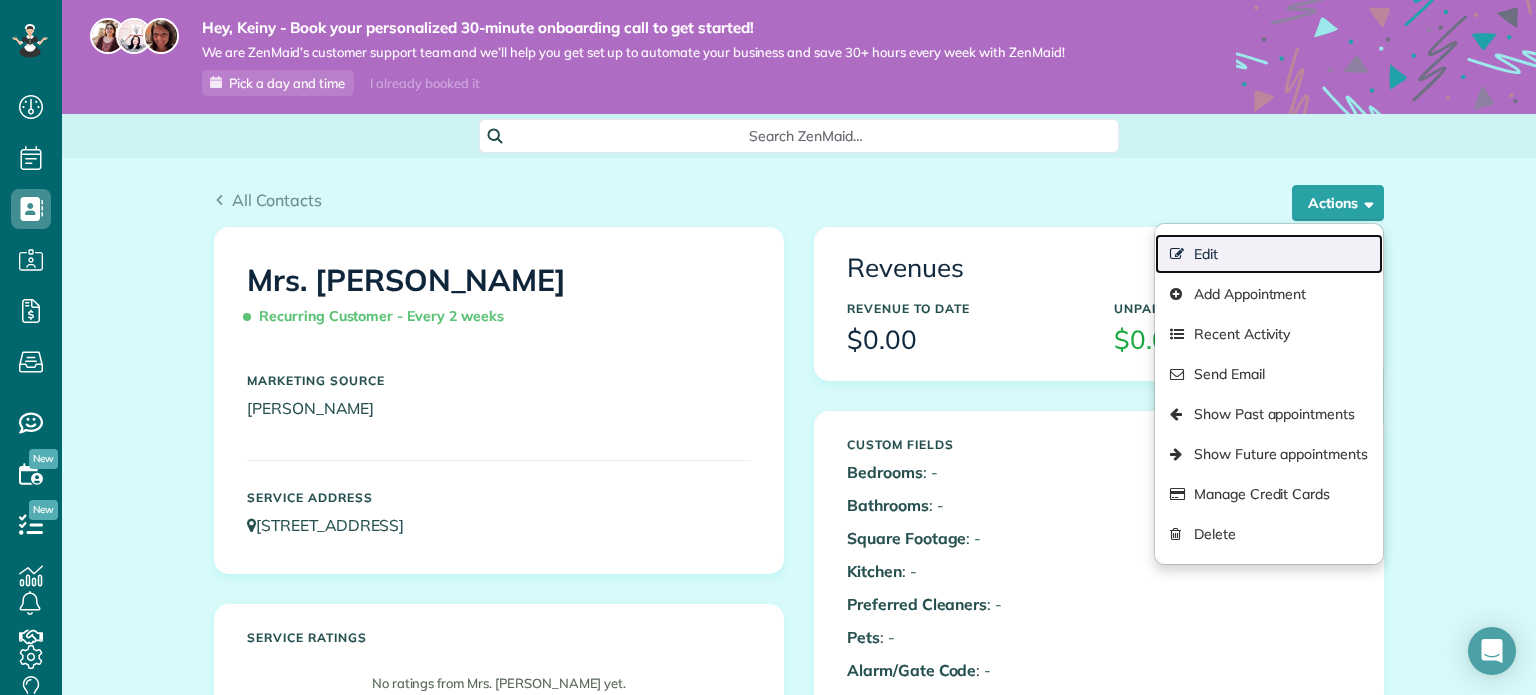click on "Edit" at bounding box center (1269, 254) 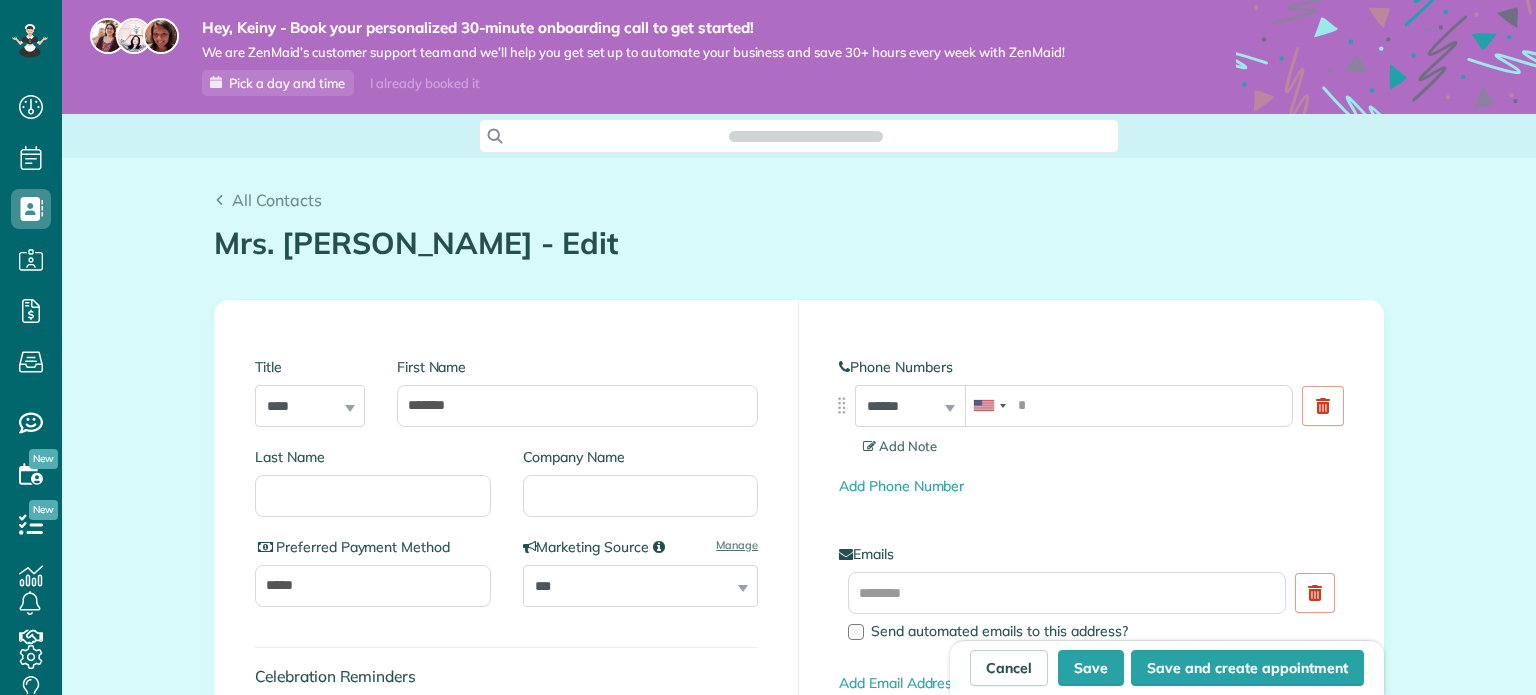 scroll, scrollTop: 0, scrollLeft: 0, axis: both 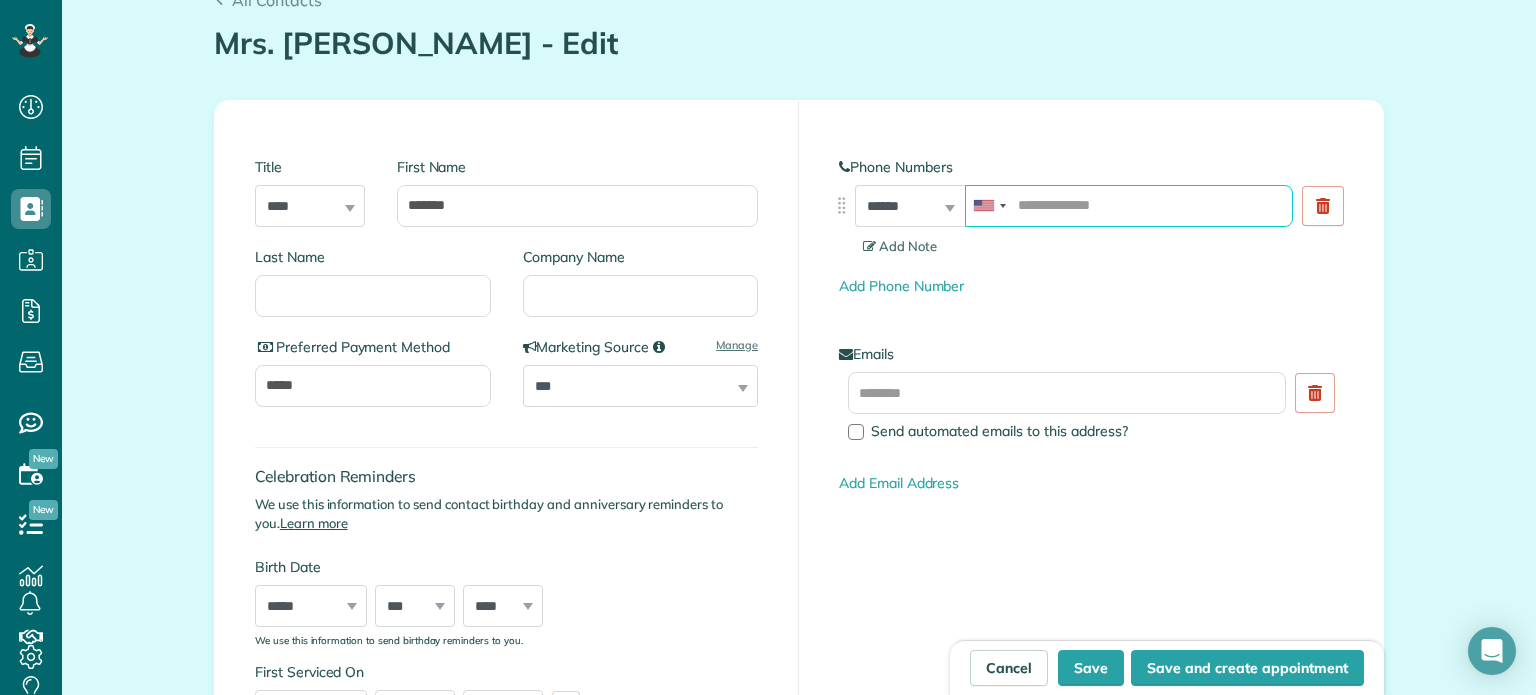 click at bounding box center [1129, 206] 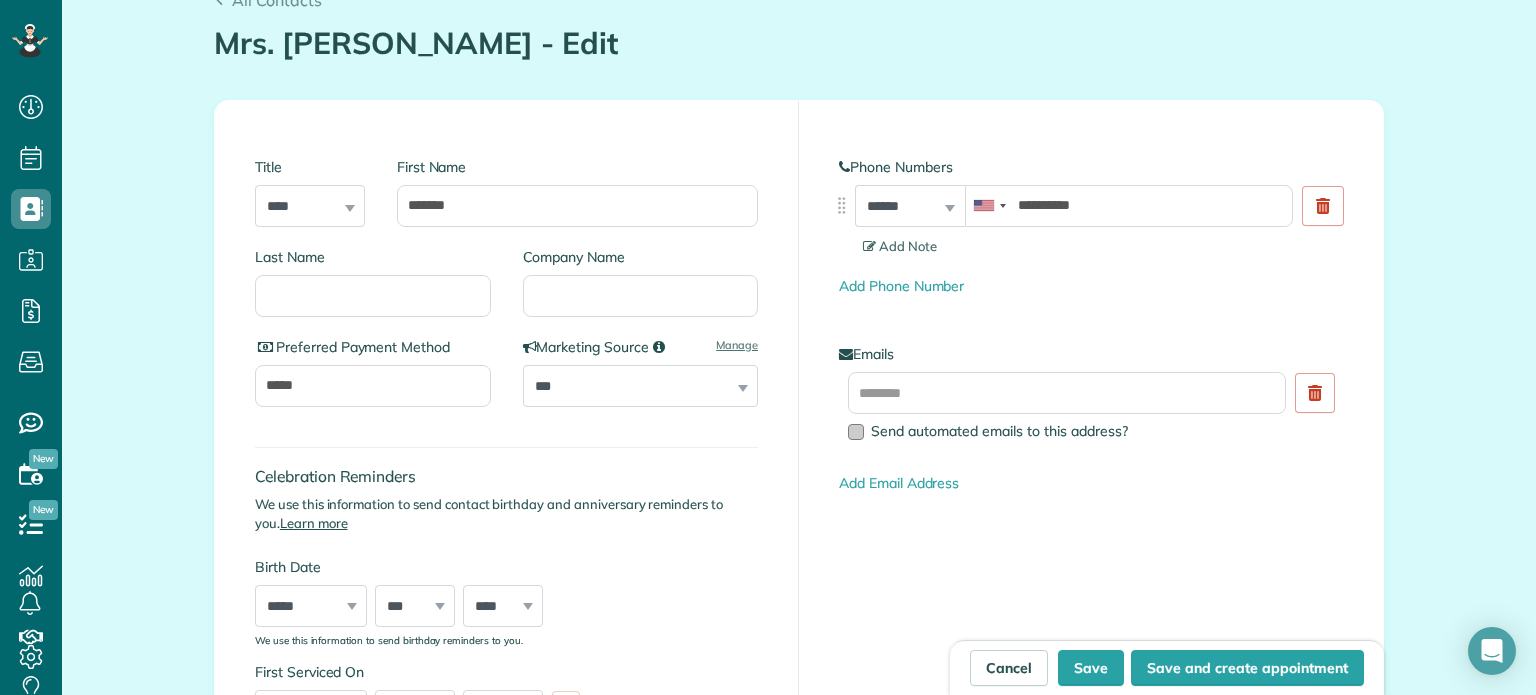 click at bounding box center [856, 432] 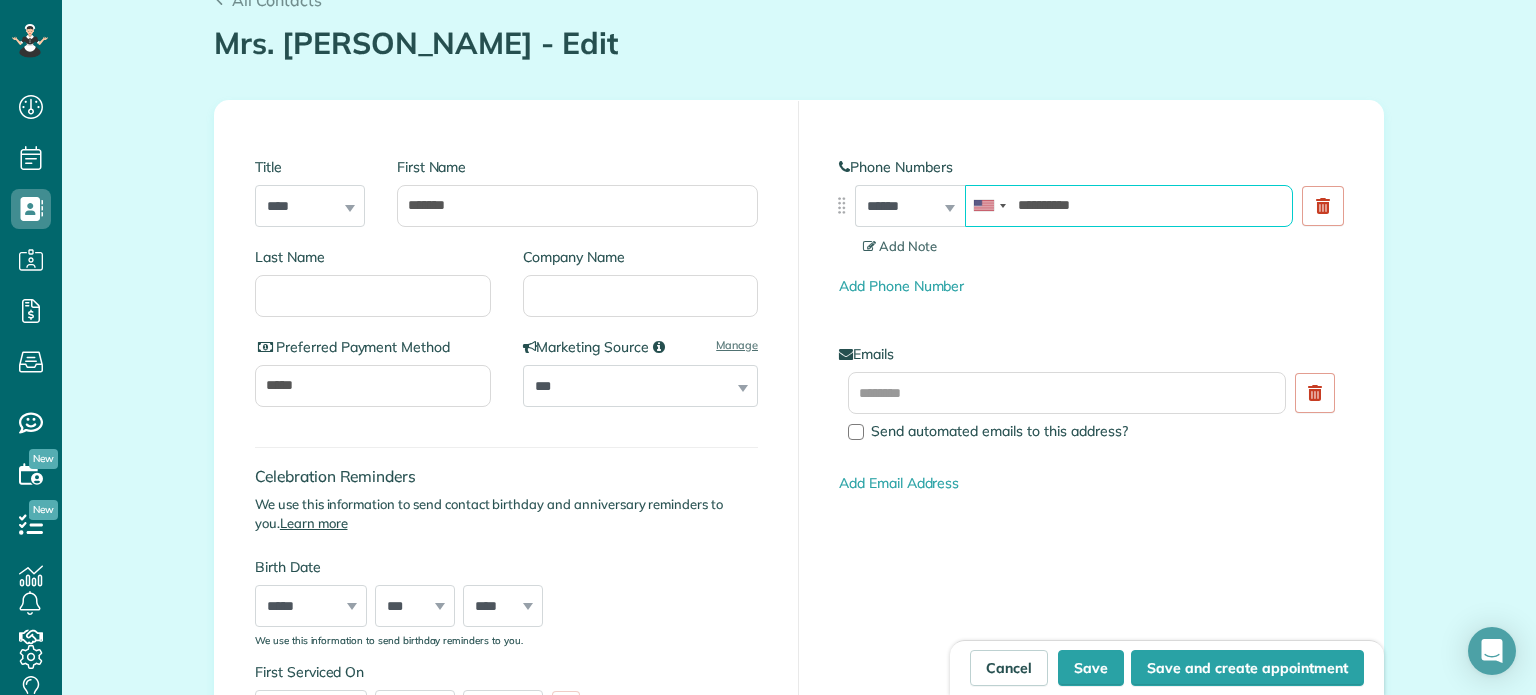 click on "**********" at bounding box center [1129, 206] 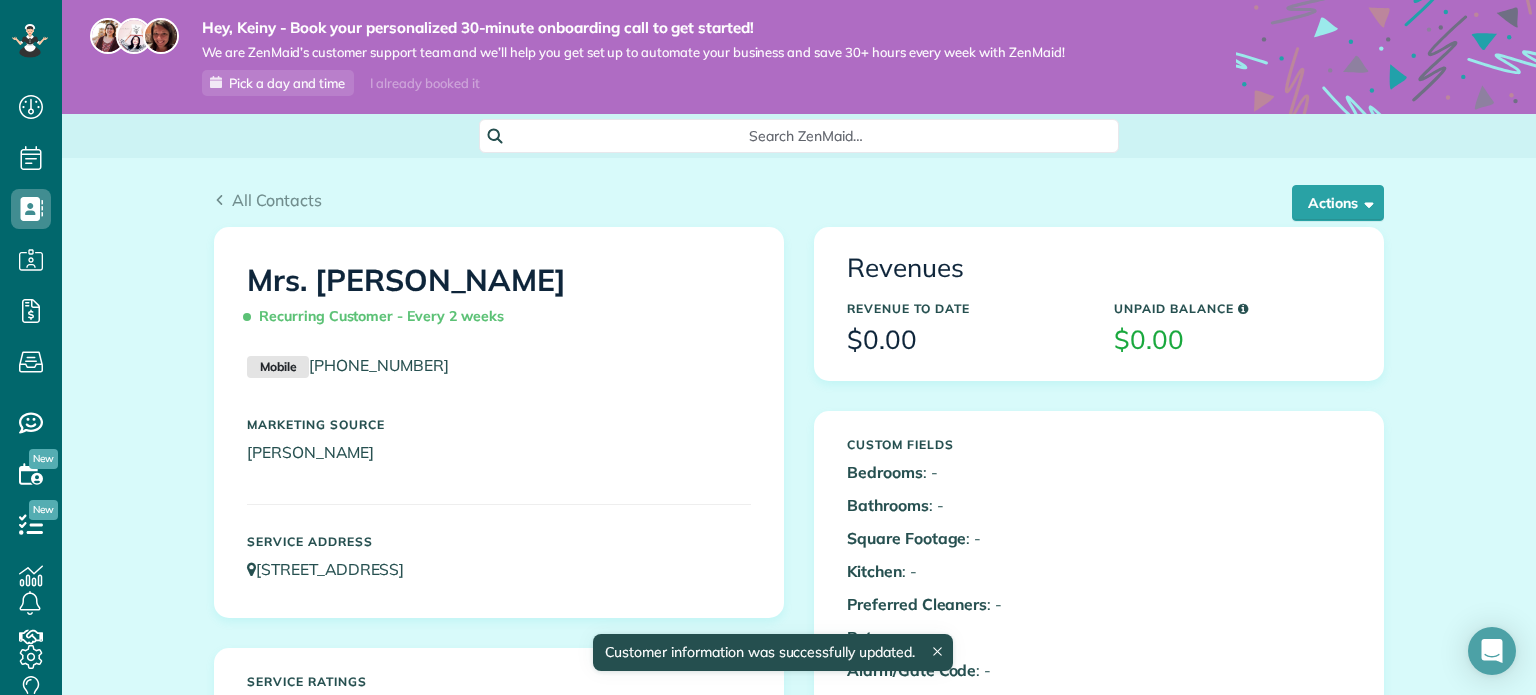 scroll, scrollTop: 0, scrollLeft: 0, axis: both 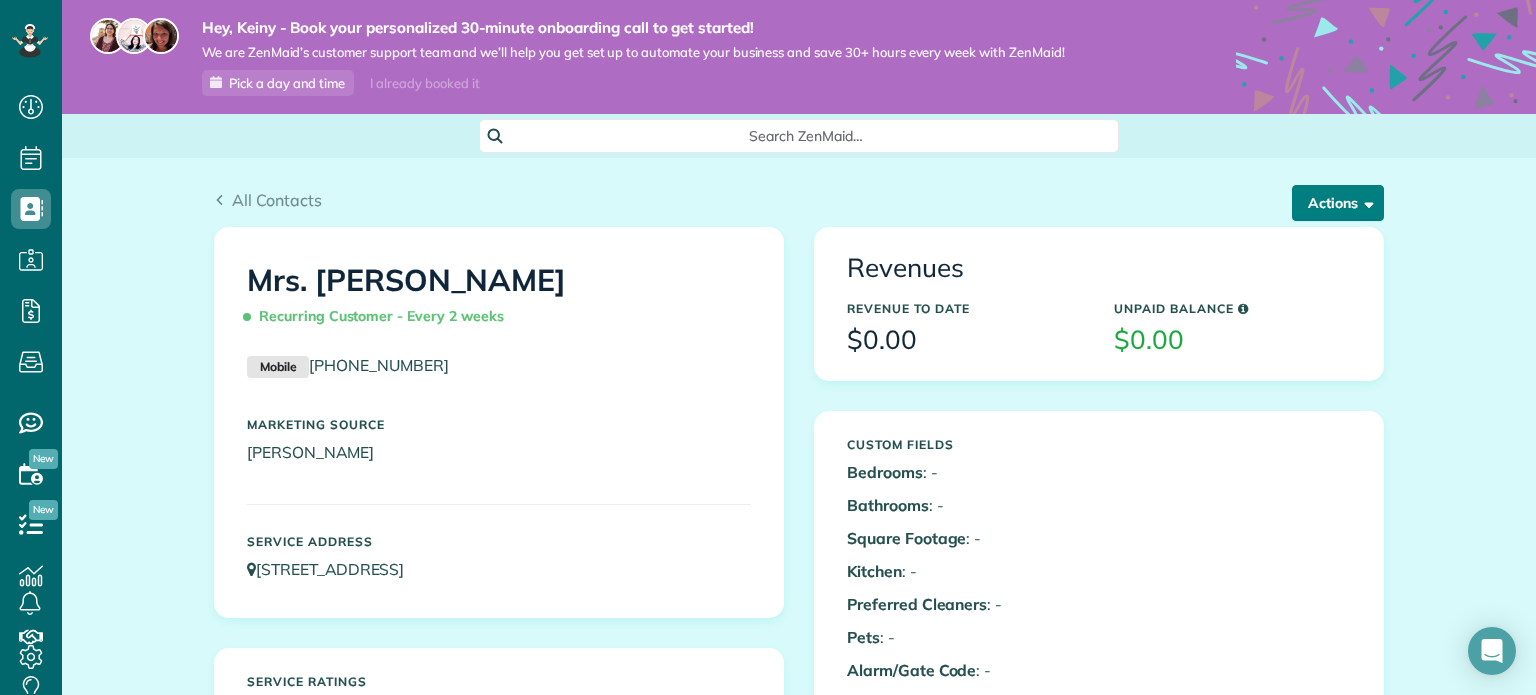 click on "Actions" at bounding box center [1338, 203] 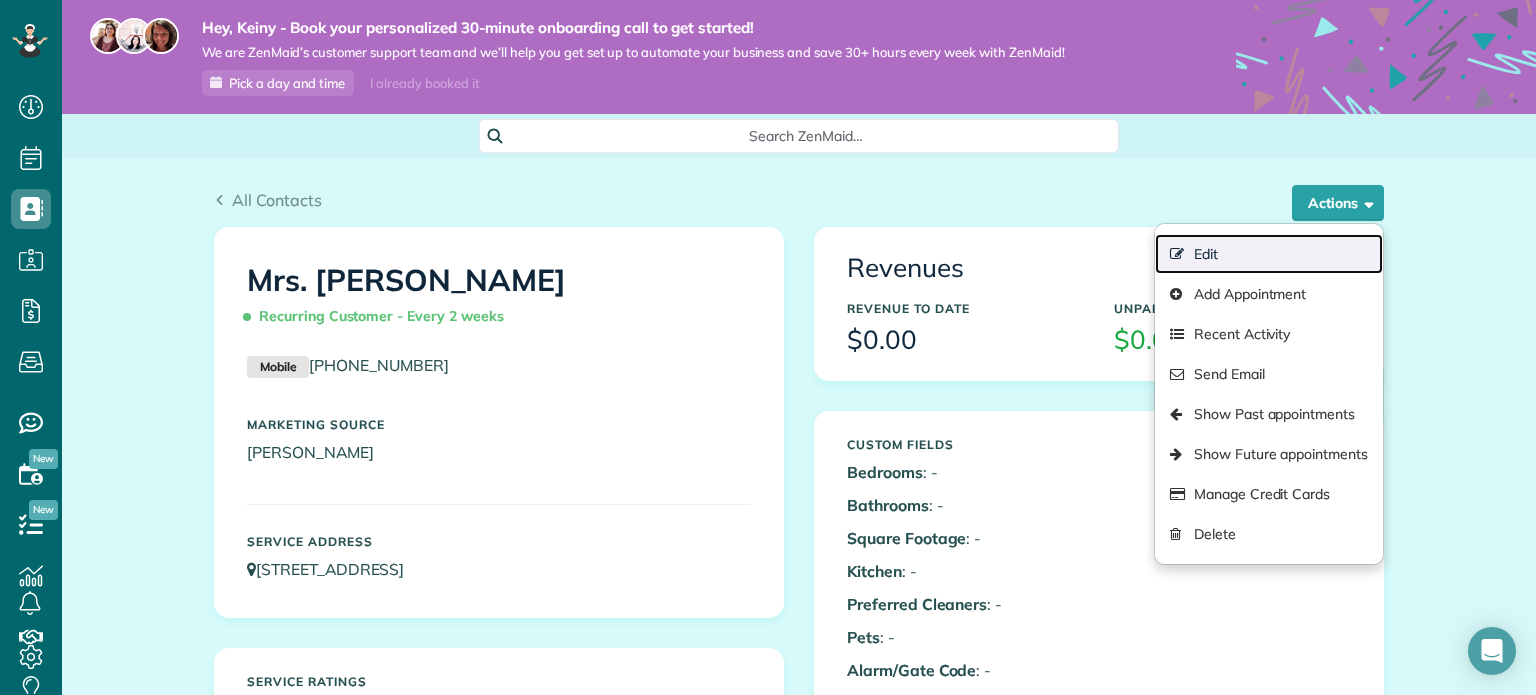 click on "Edit" at bounding box center (1269, 254) 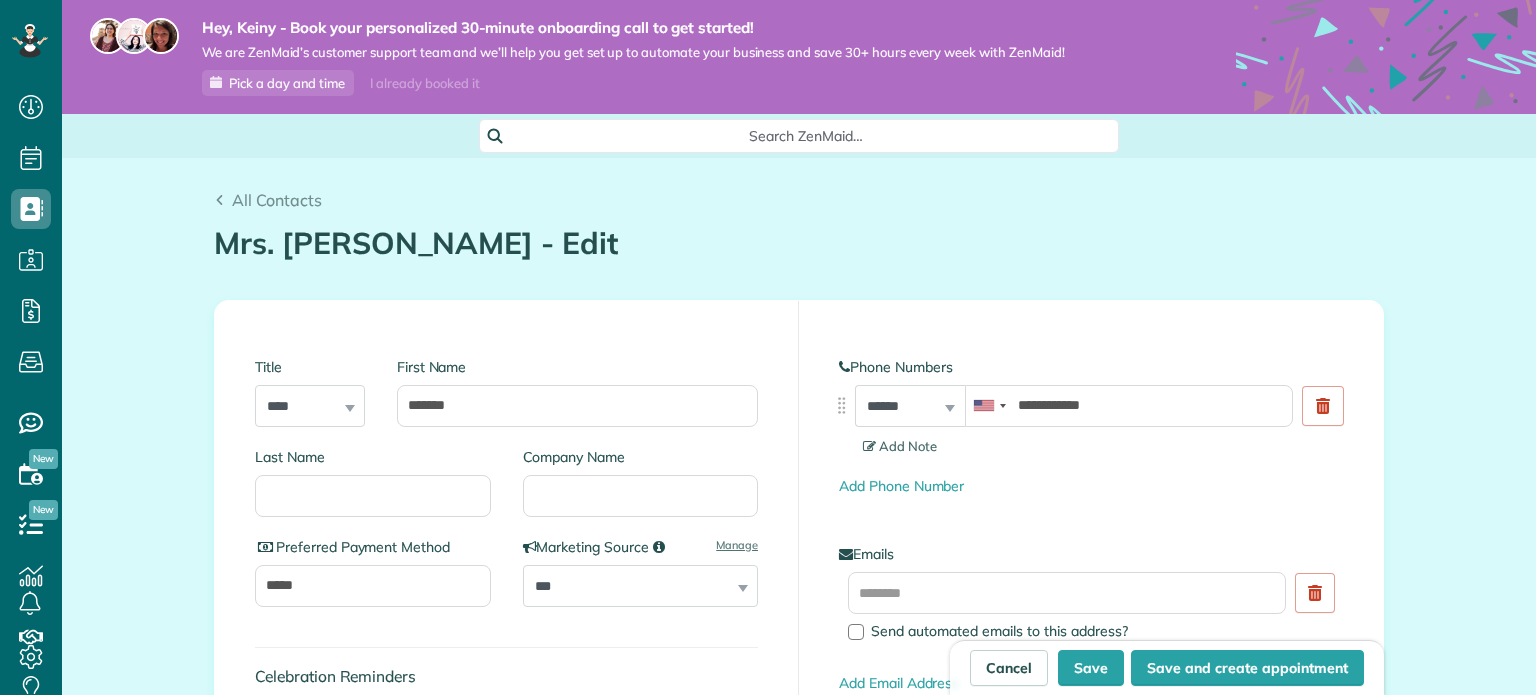 click on "Last Name" at bounding box center (373, 496) 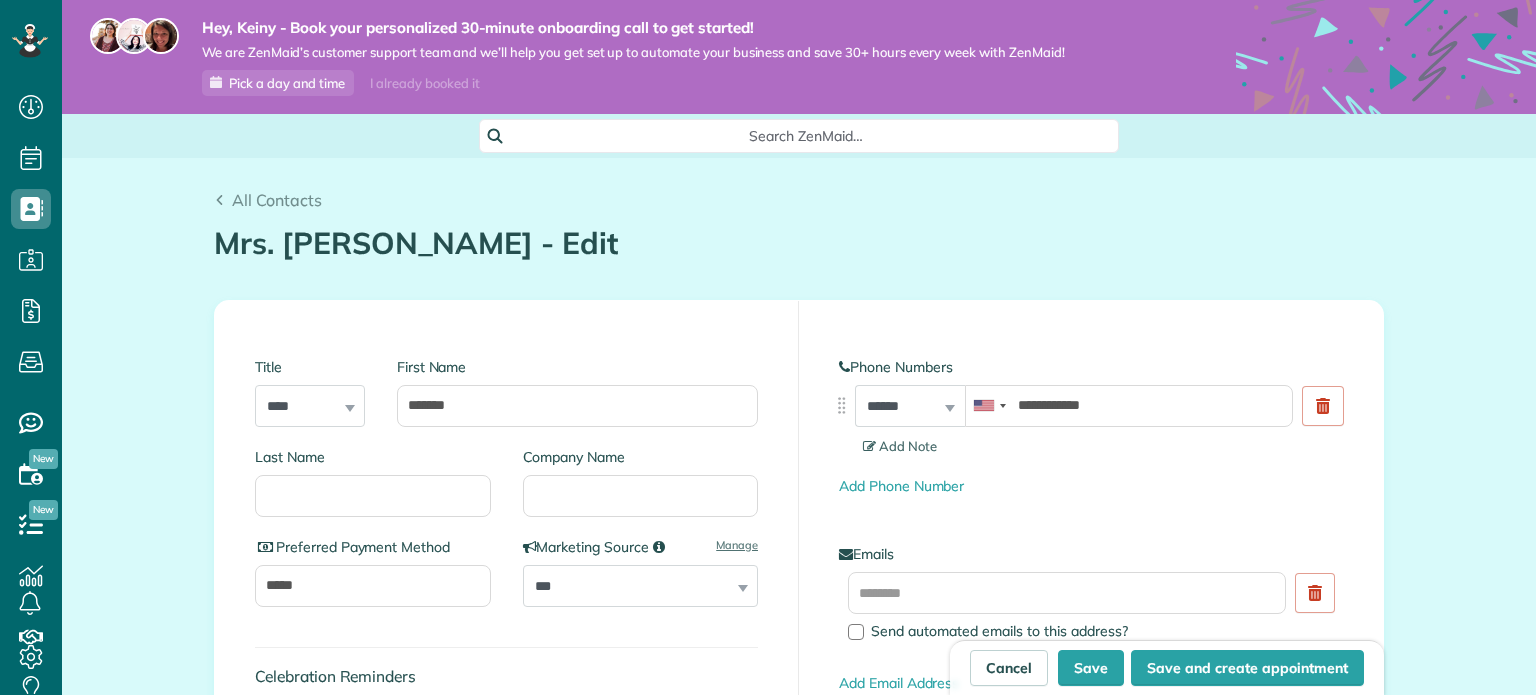 scroll, scrollTop: 0, scrollLeft: 0, axis: both 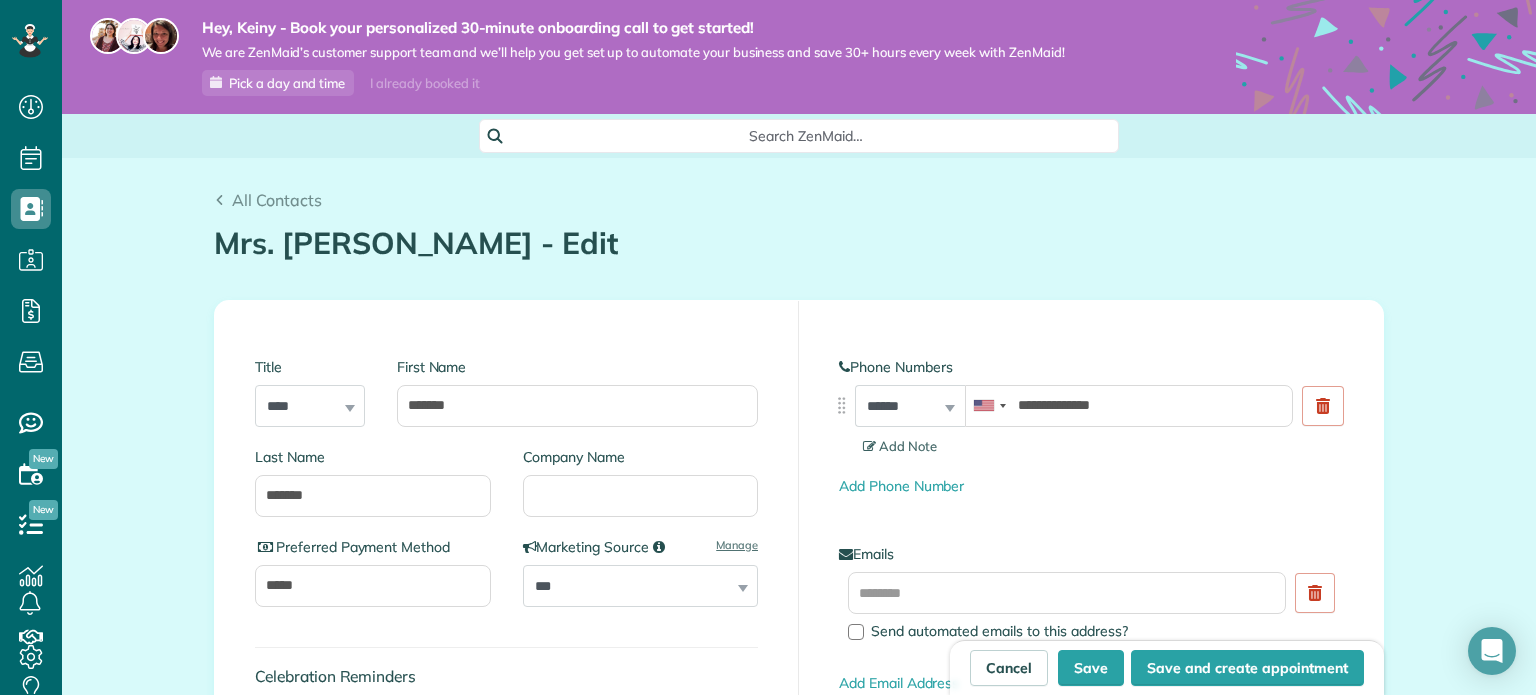 type on "*******" 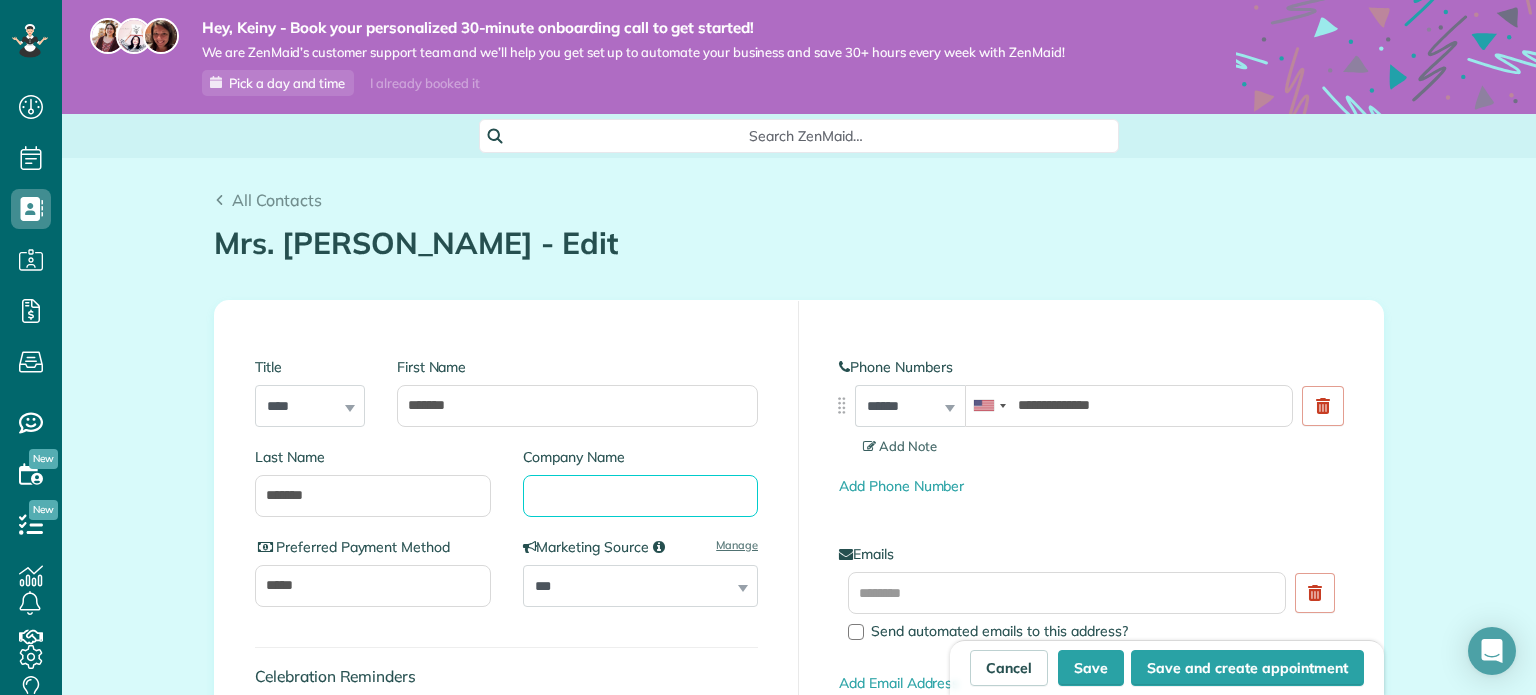 click on "Company Name" at bounding box center (641, 496) 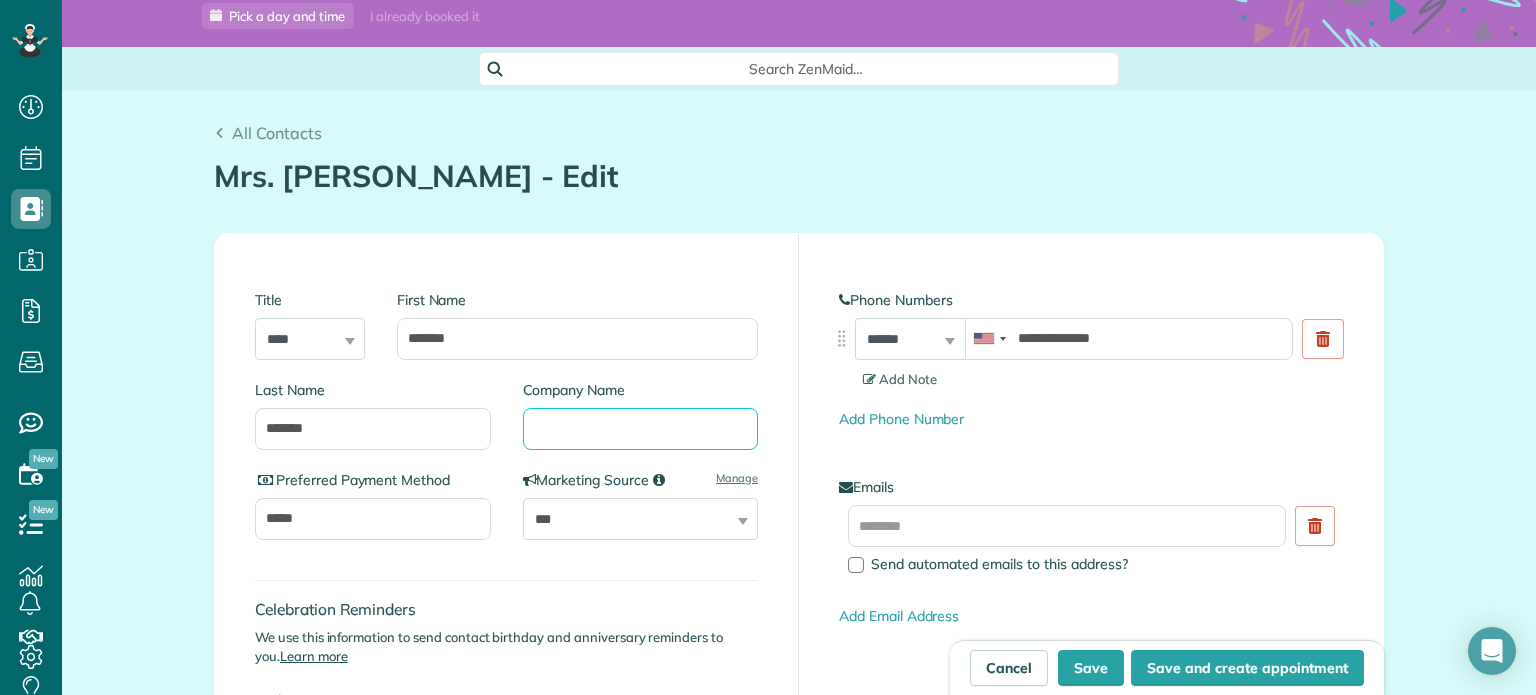 scroll, scrollTop: 100, scrollLeft: 0, axis: vertical 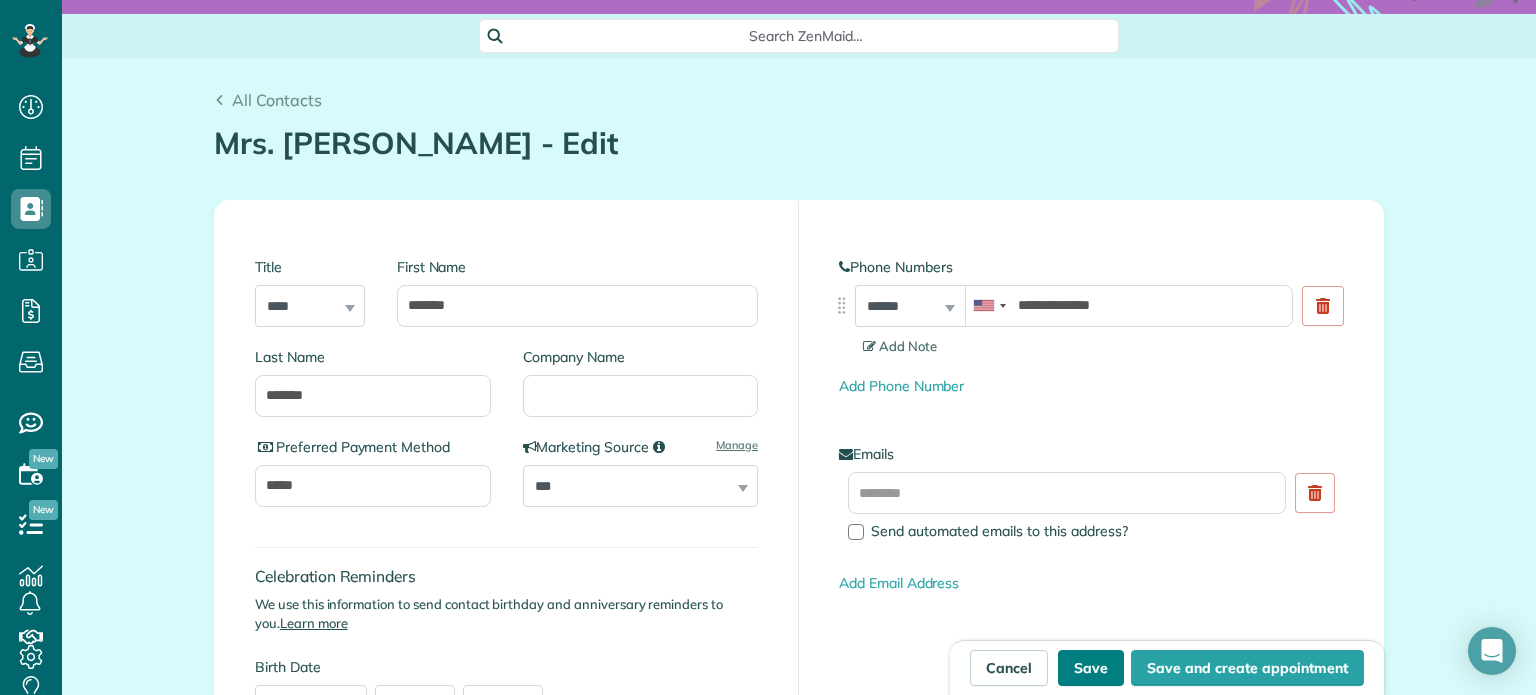 click on "Save" at bounding box center (1091, 668) 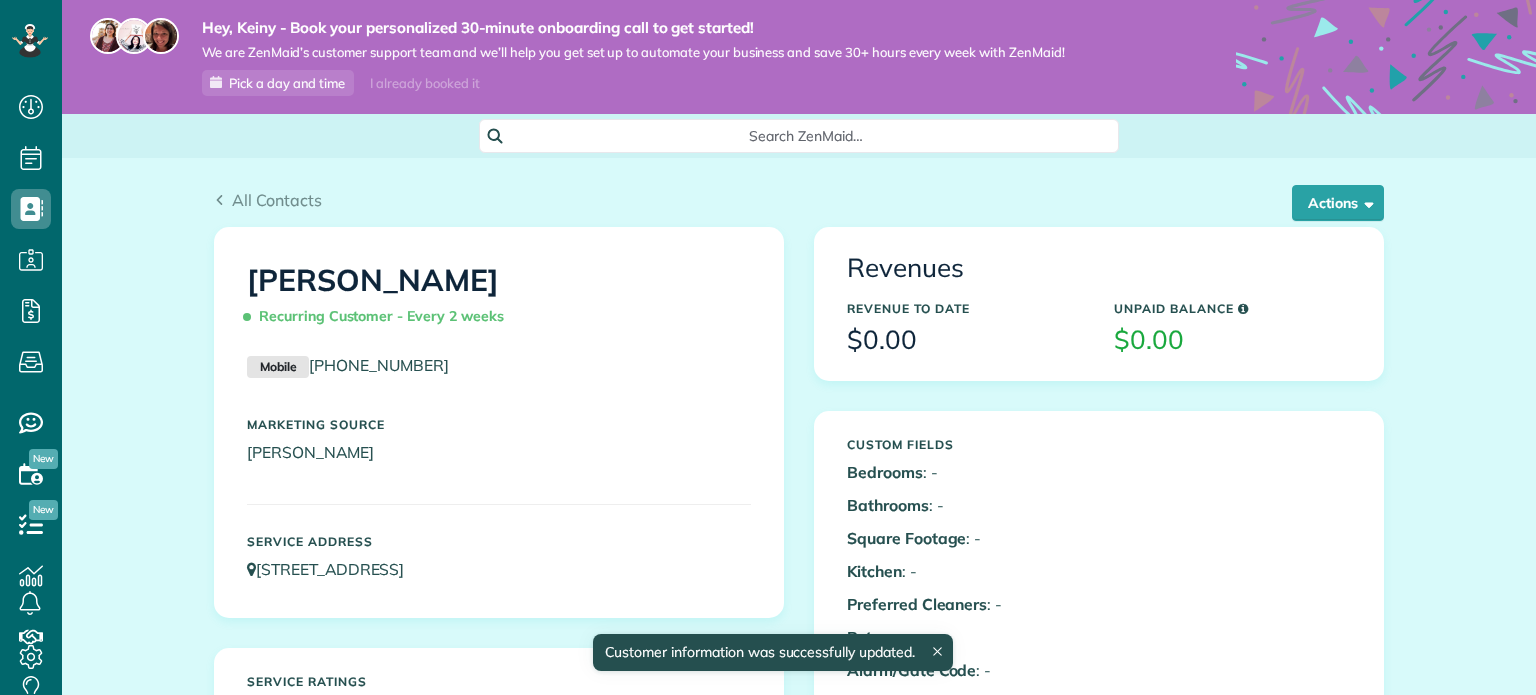 scroll, scrollTop: 0, scrollLeft: 0, axis: both 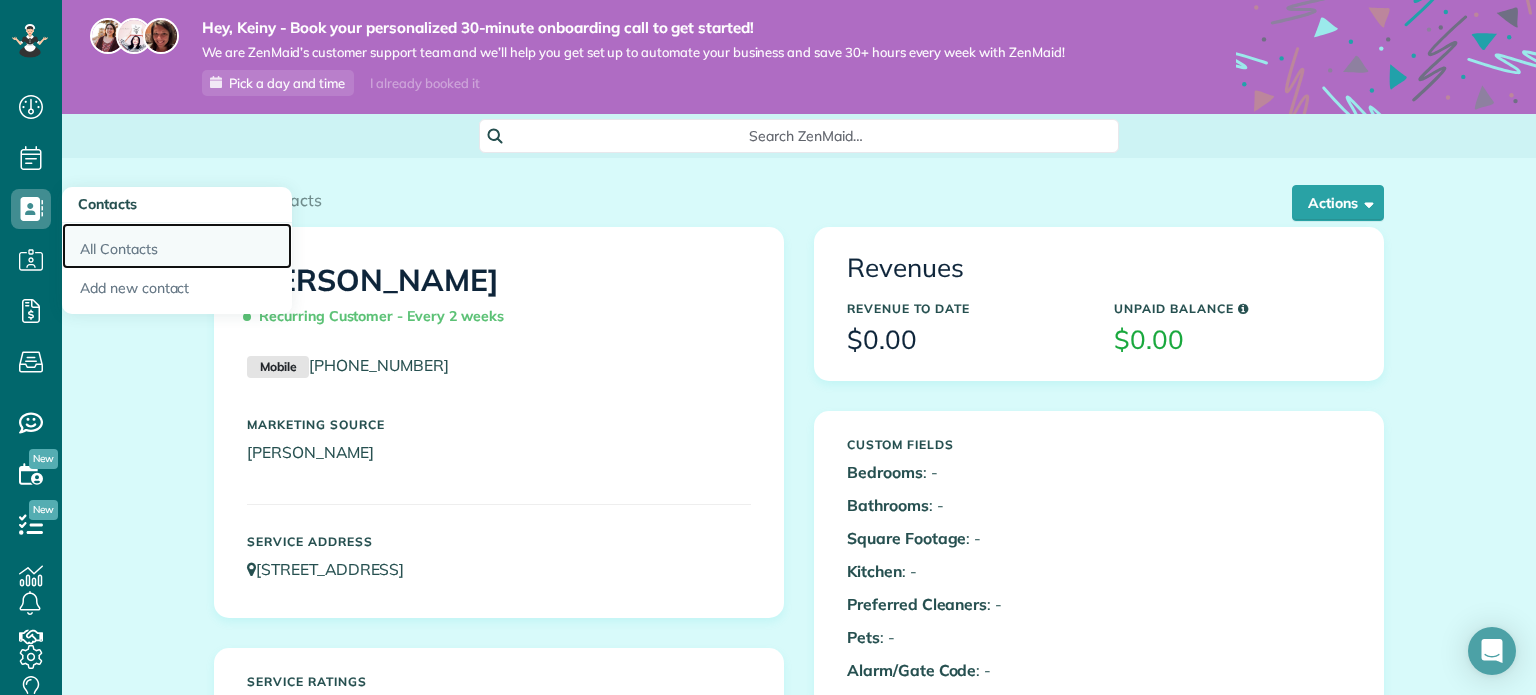 click on "All Contacts" at bounding box center [177, 246] 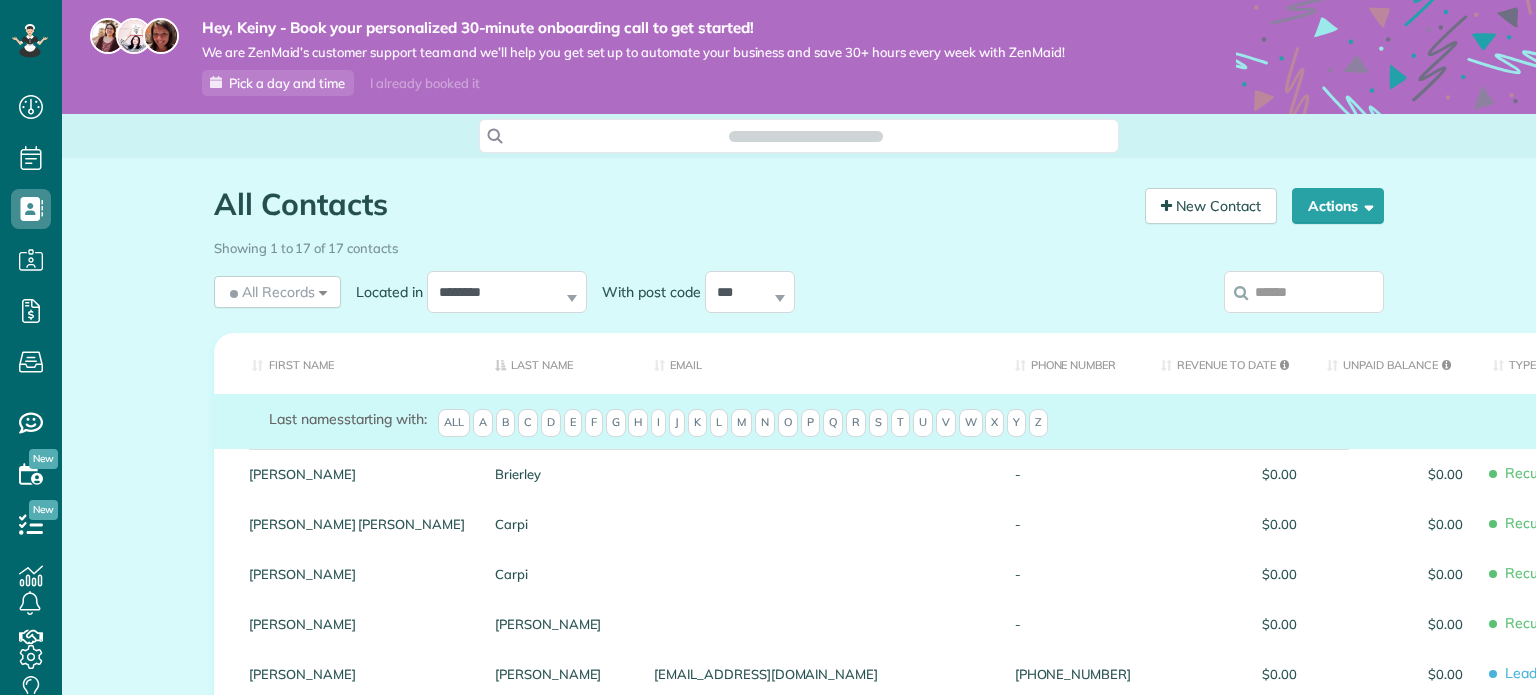 scroll, scrollTop: 0, scrollLeft: 0, axis: both 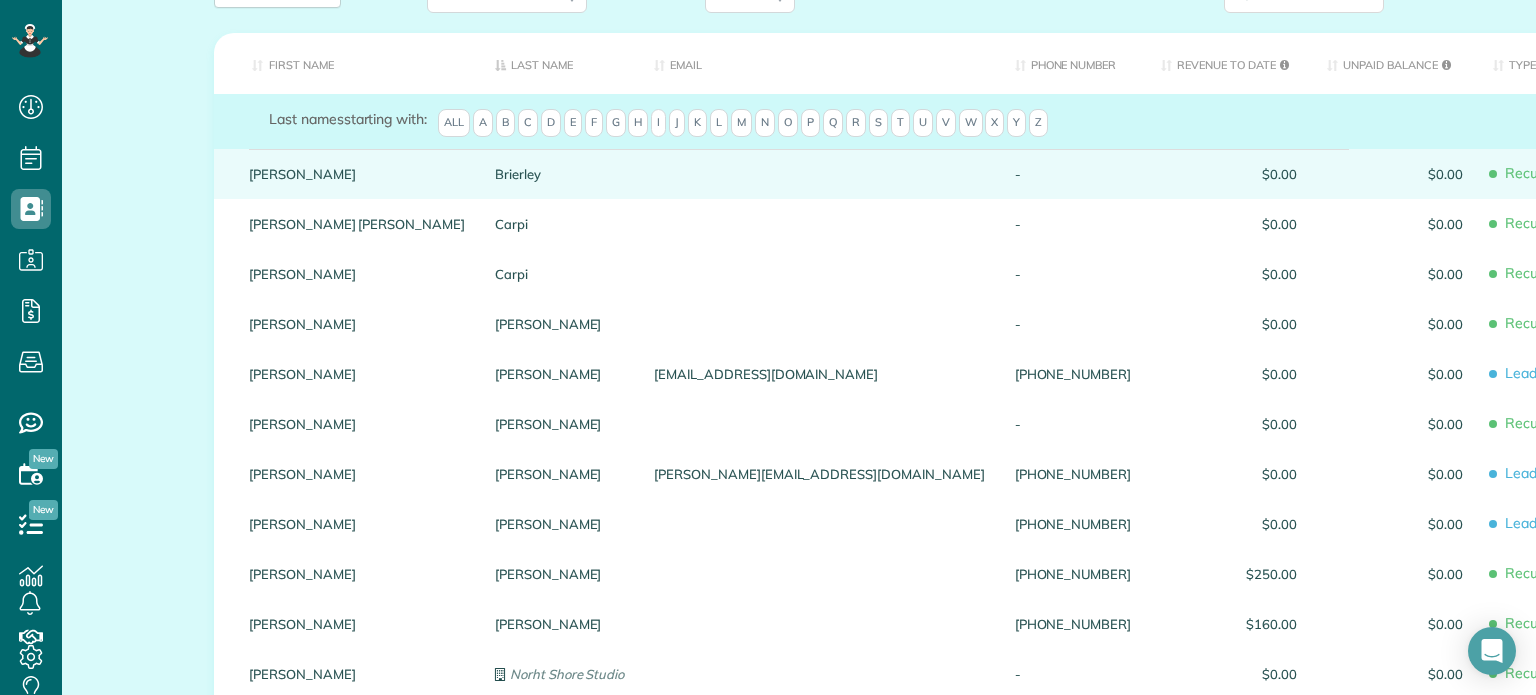 click on "Chris" at bounding box center (357, 174) 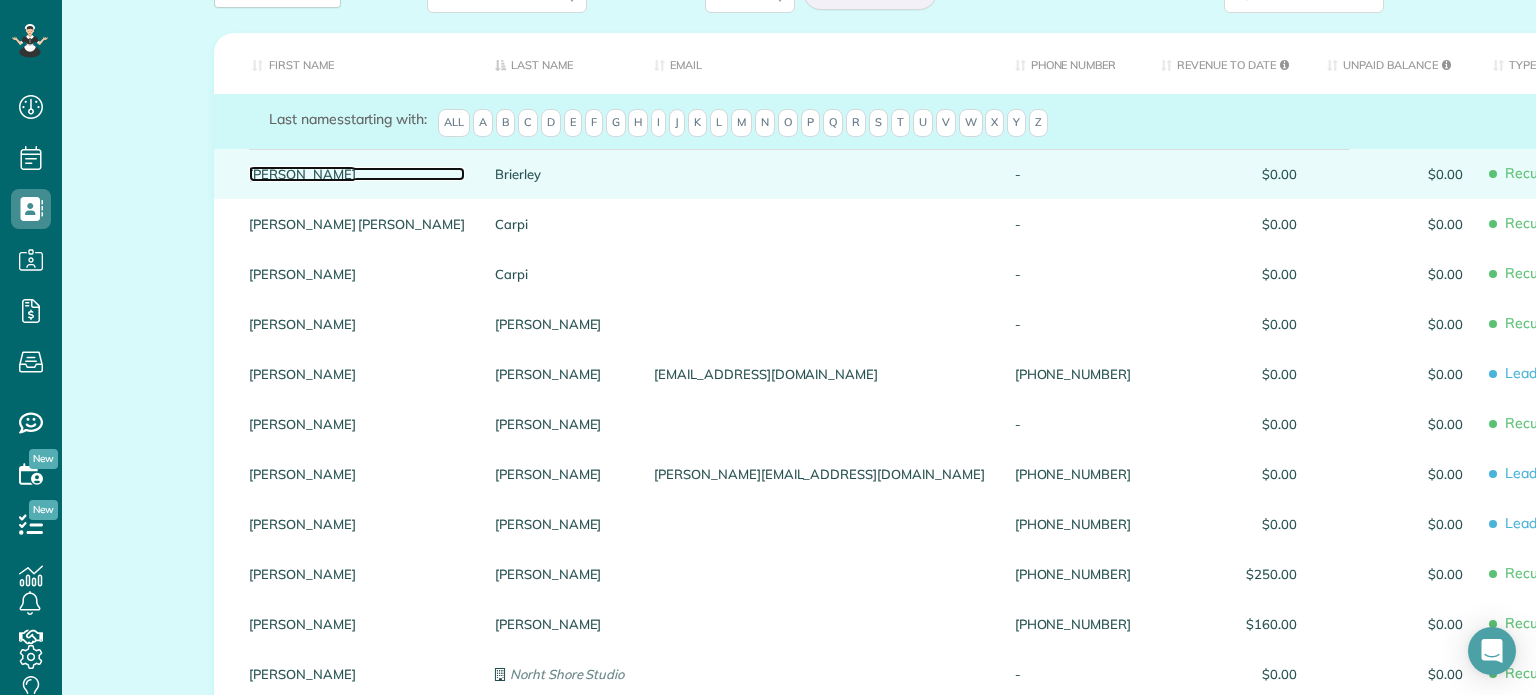 click on "Chris" at bounding box center [357, 174] 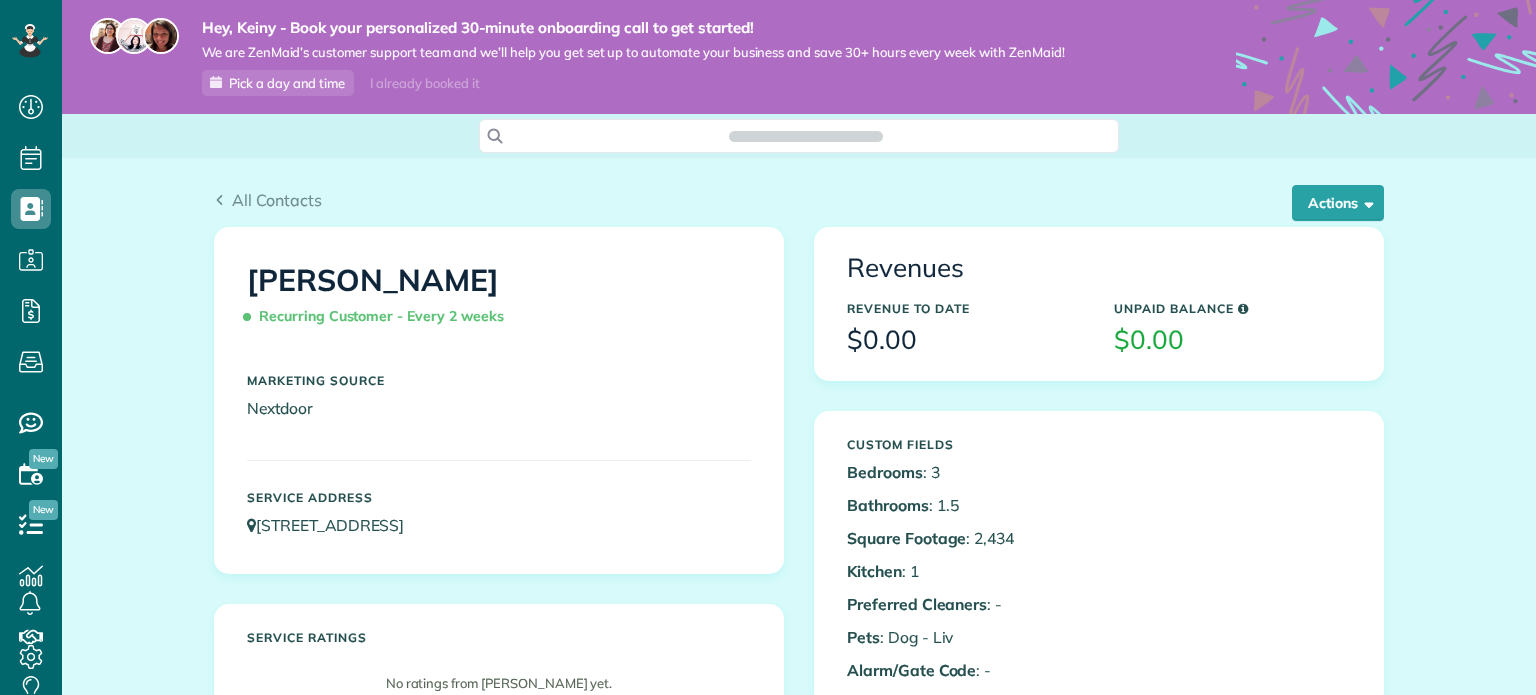 scroll, scrollTop: 0, scrollLeft: 0, axis: both 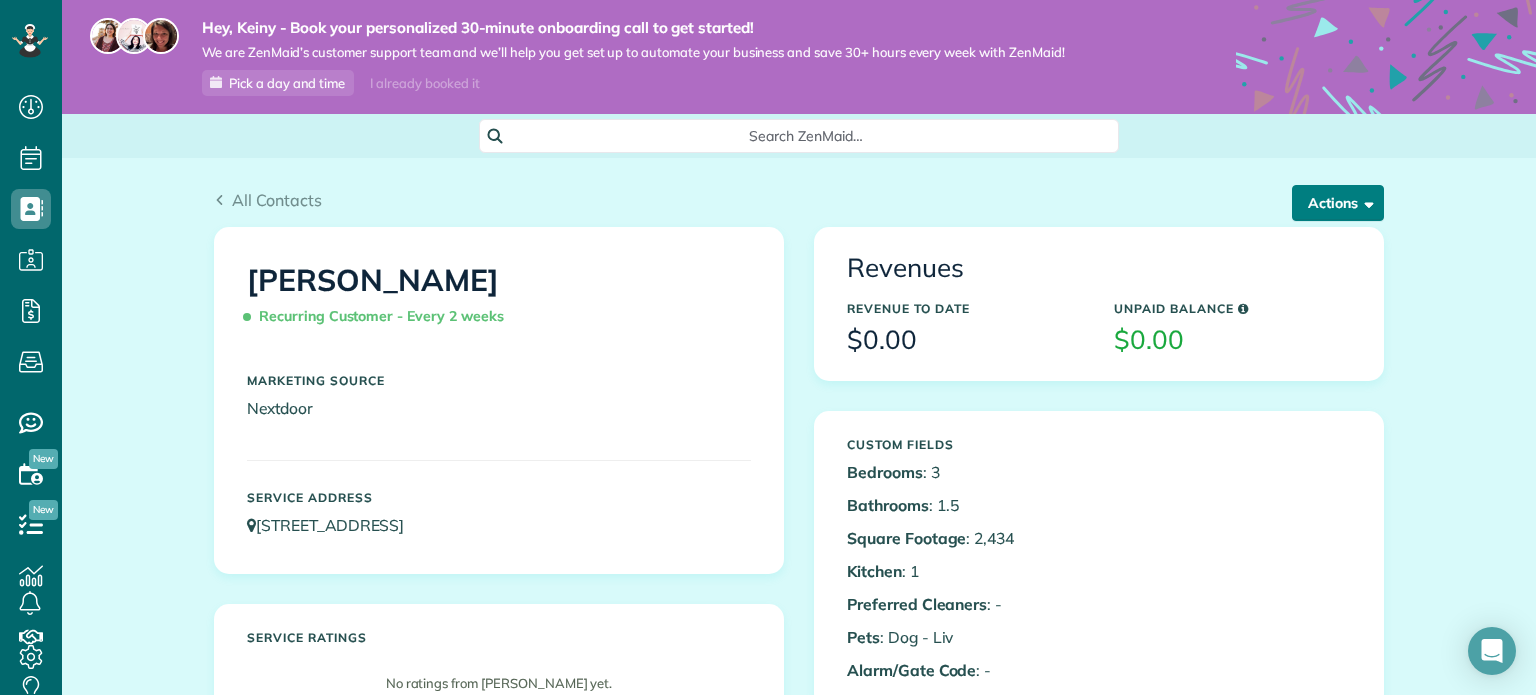 click on "Actions" at bounding box center [1338, 203] 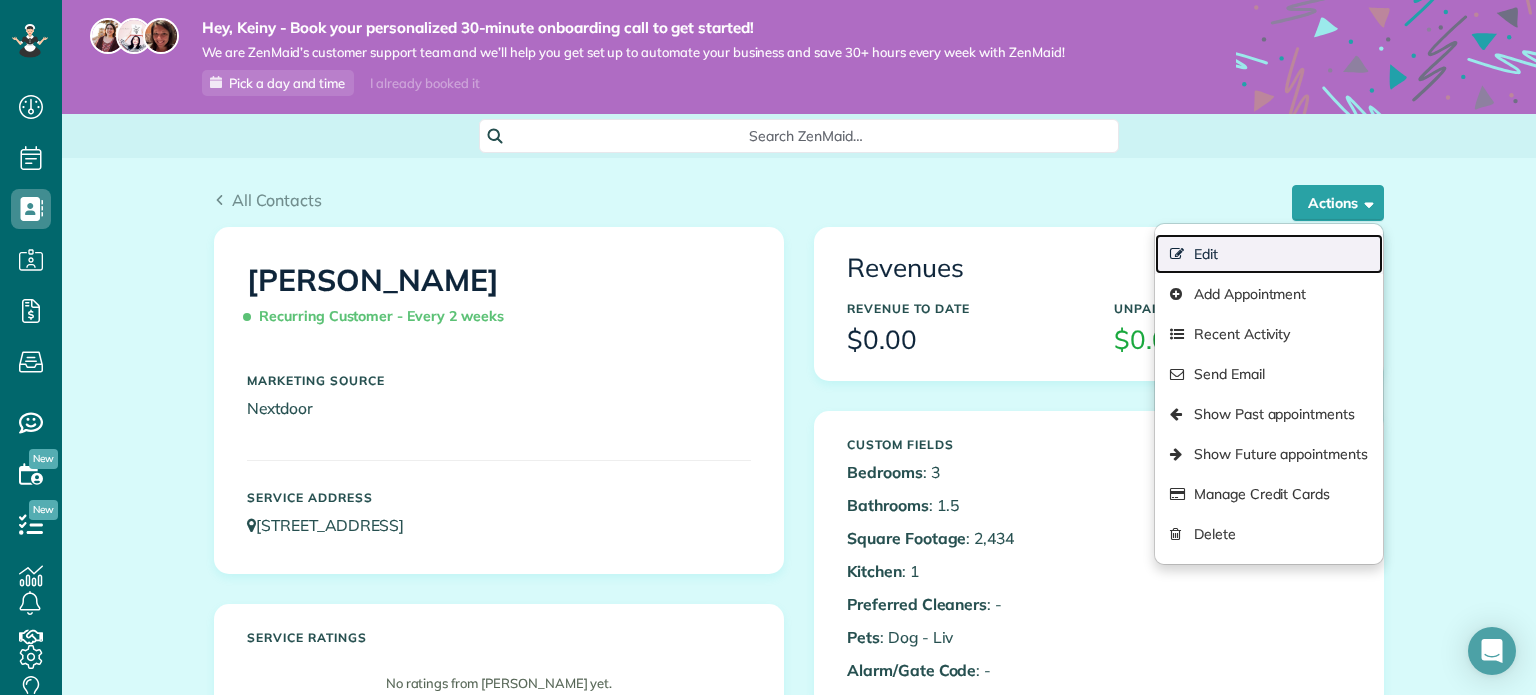 click on "Edit" at bounding box center [1269, 254] 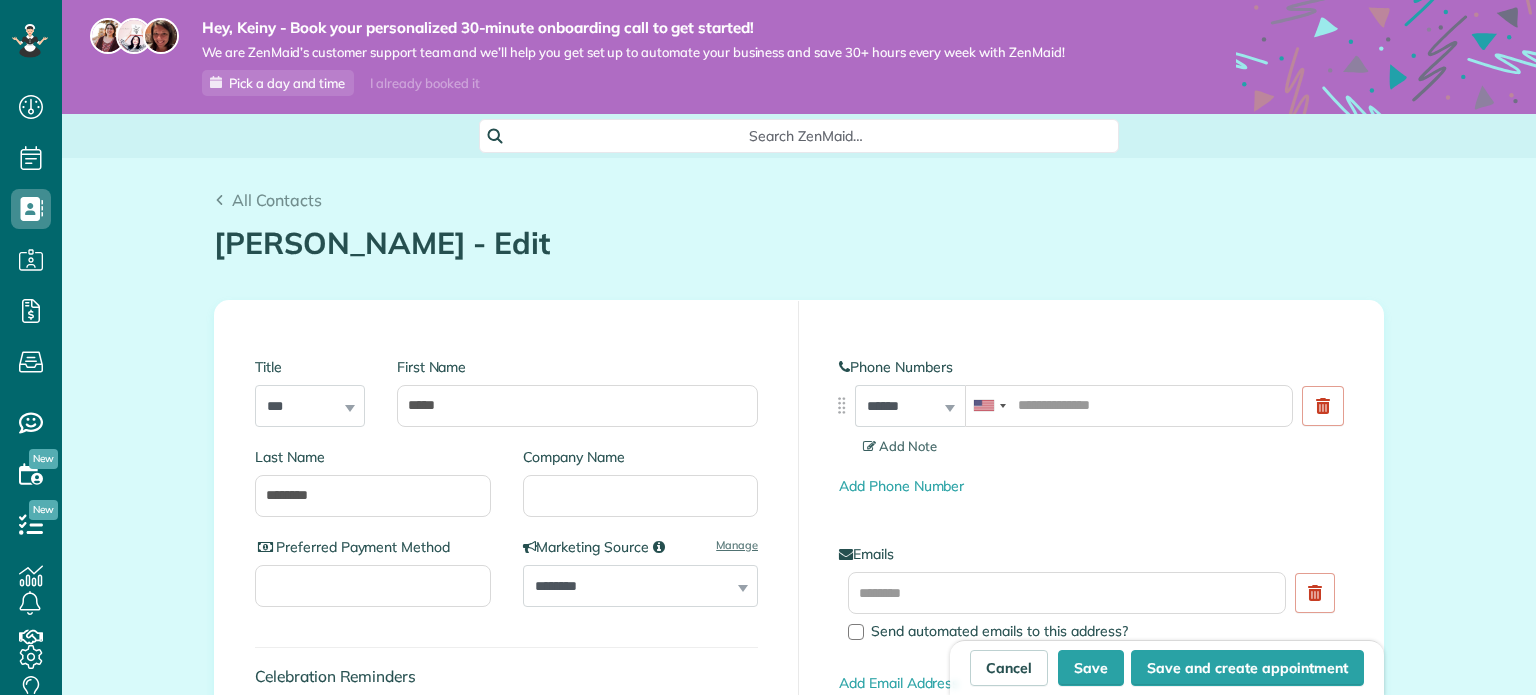 click at bounding box center [1129, 406] 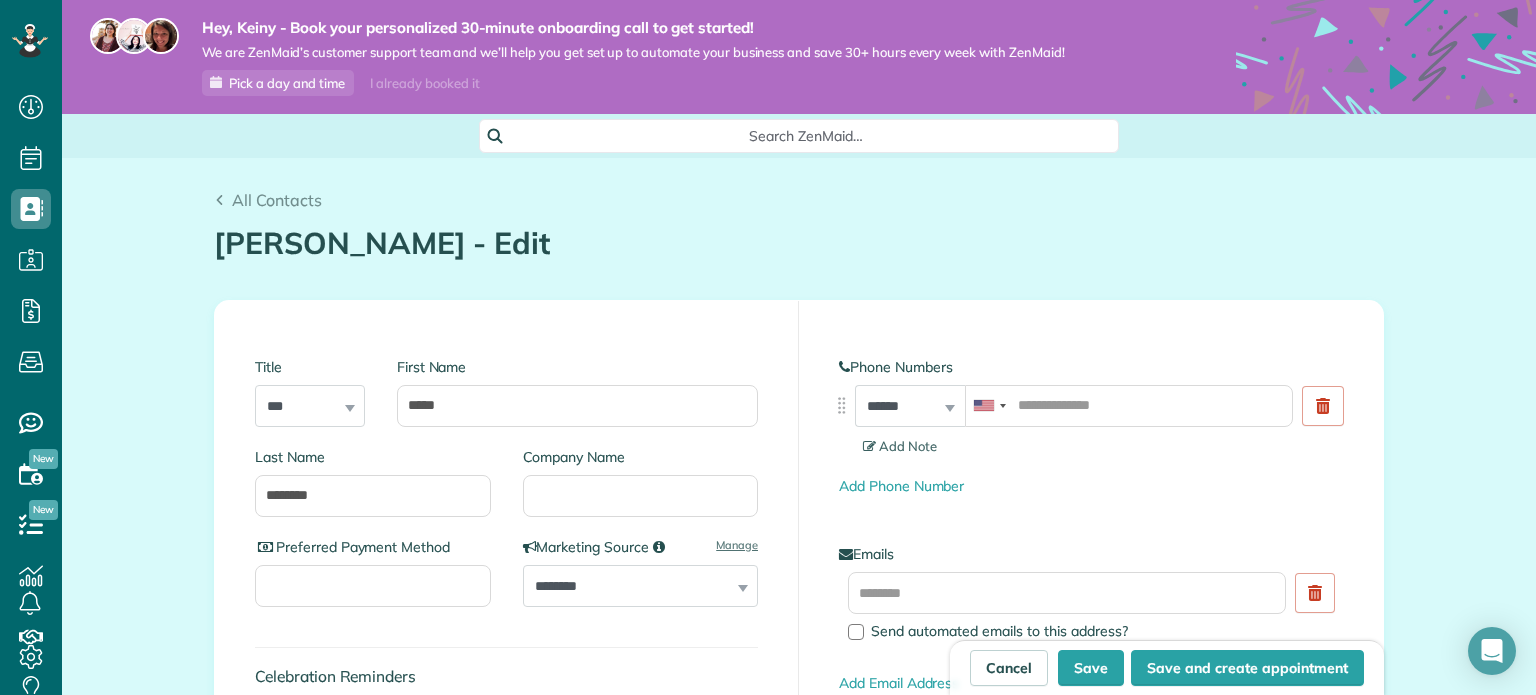 scroll, scrollTop: 695, scrollLeft: 61, axis: both 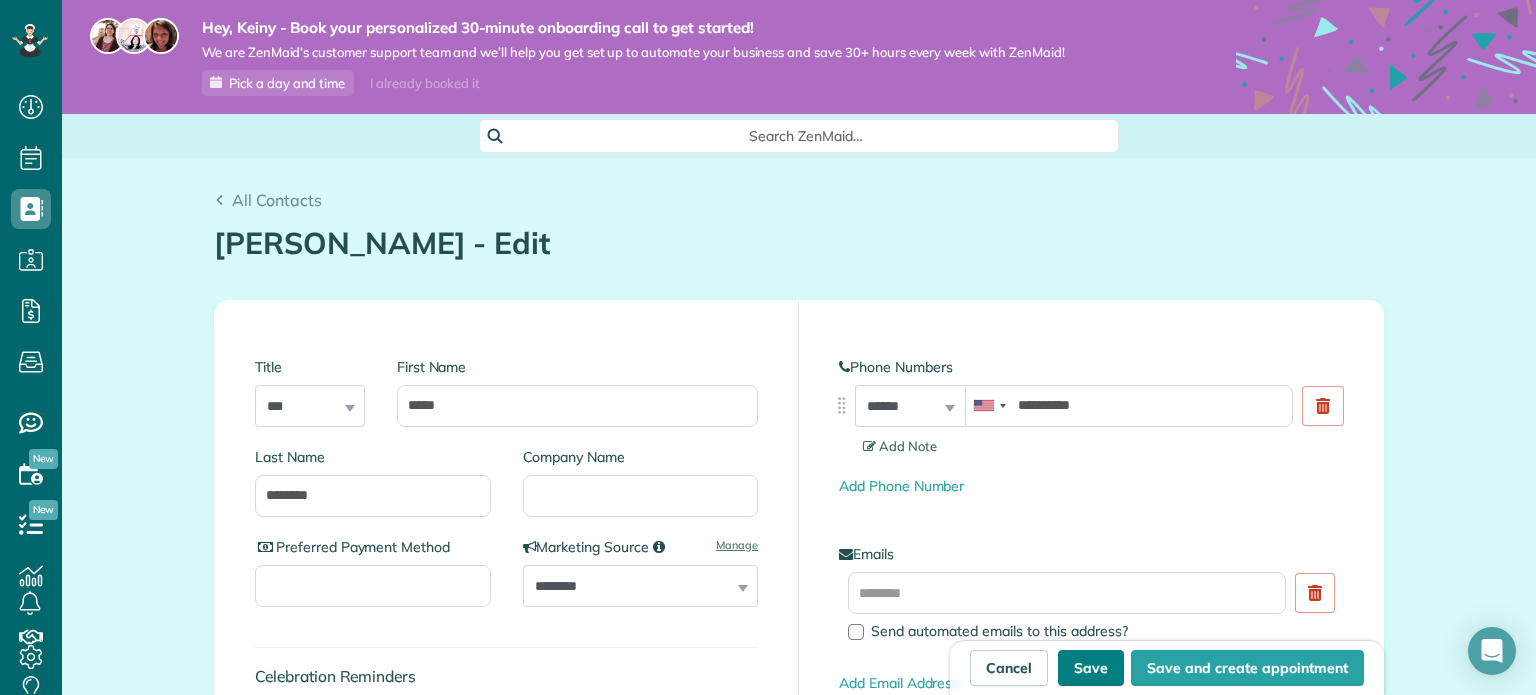 click on "Save" at bounding box center [1091, 668] 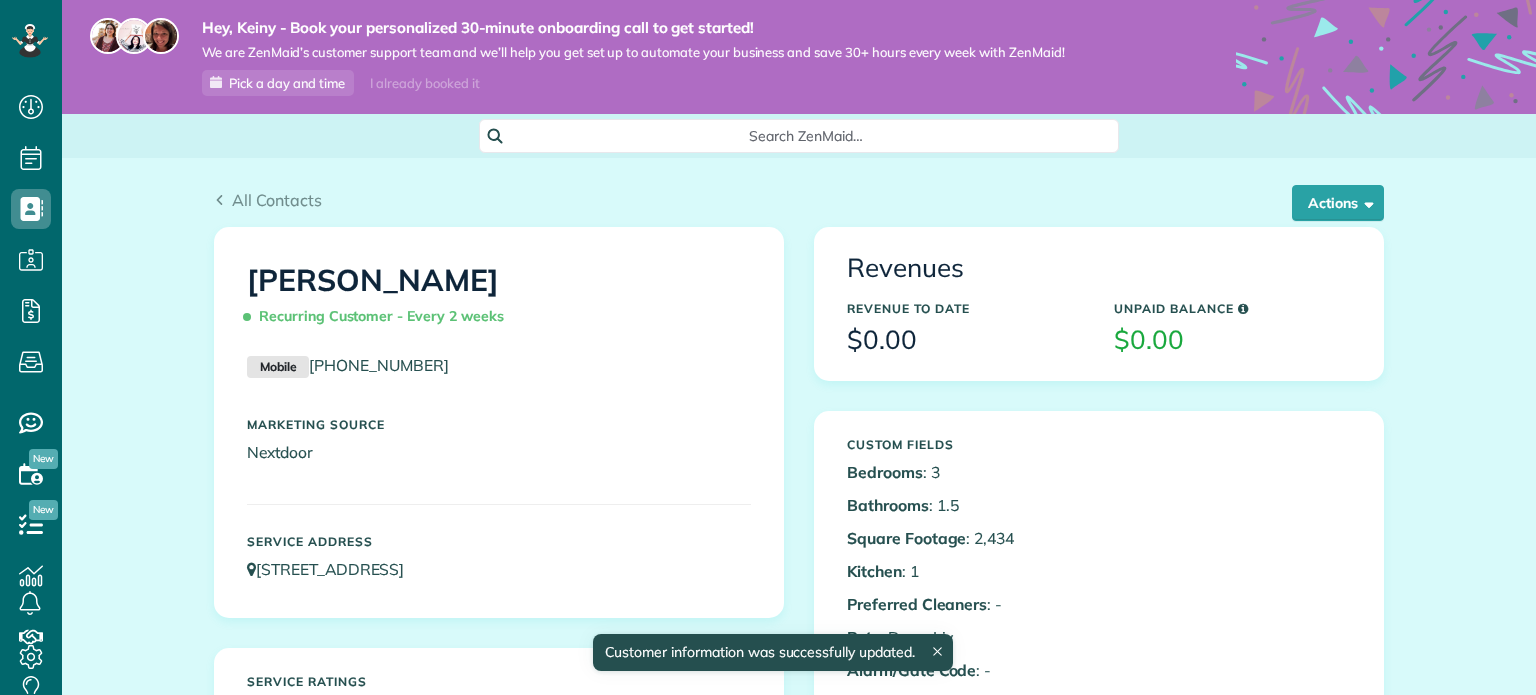 scroll, scrollTop: 0, scrollLeft: 0, axis: both 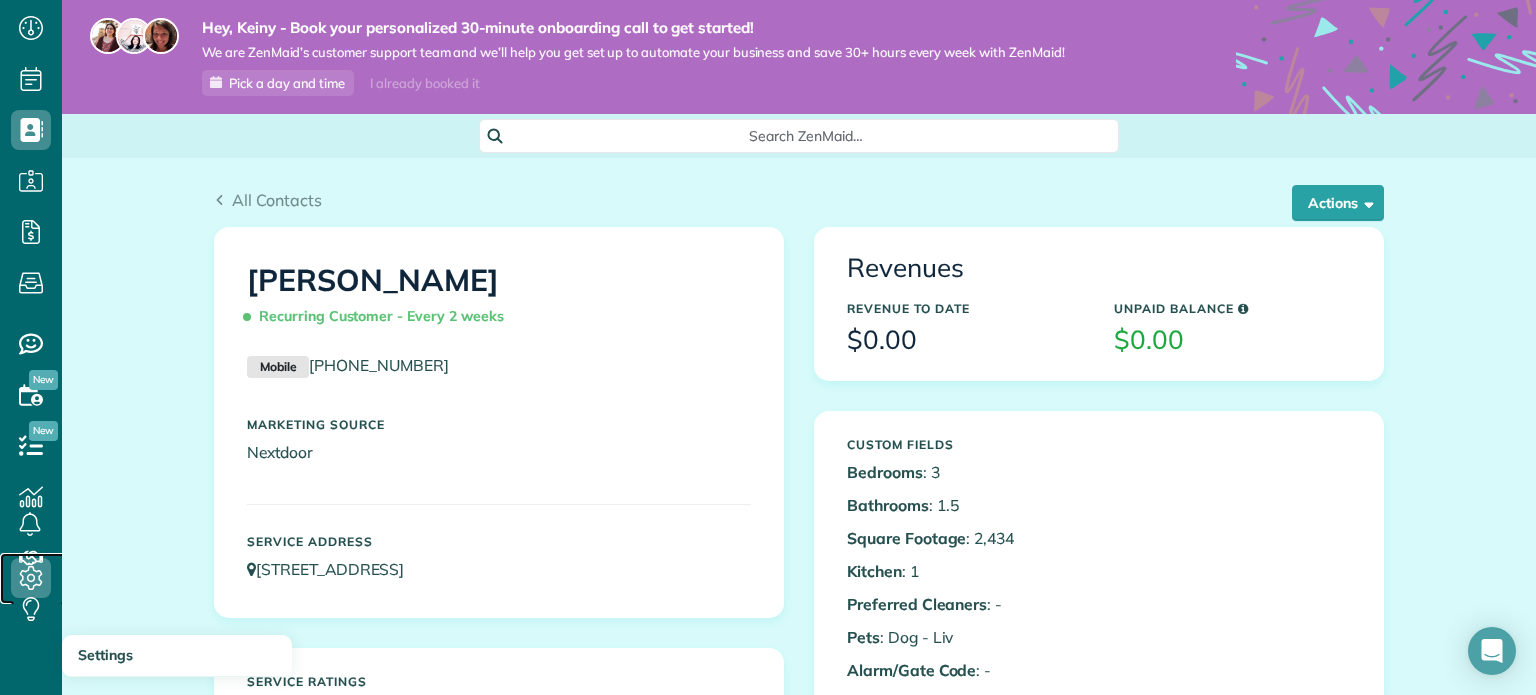click 